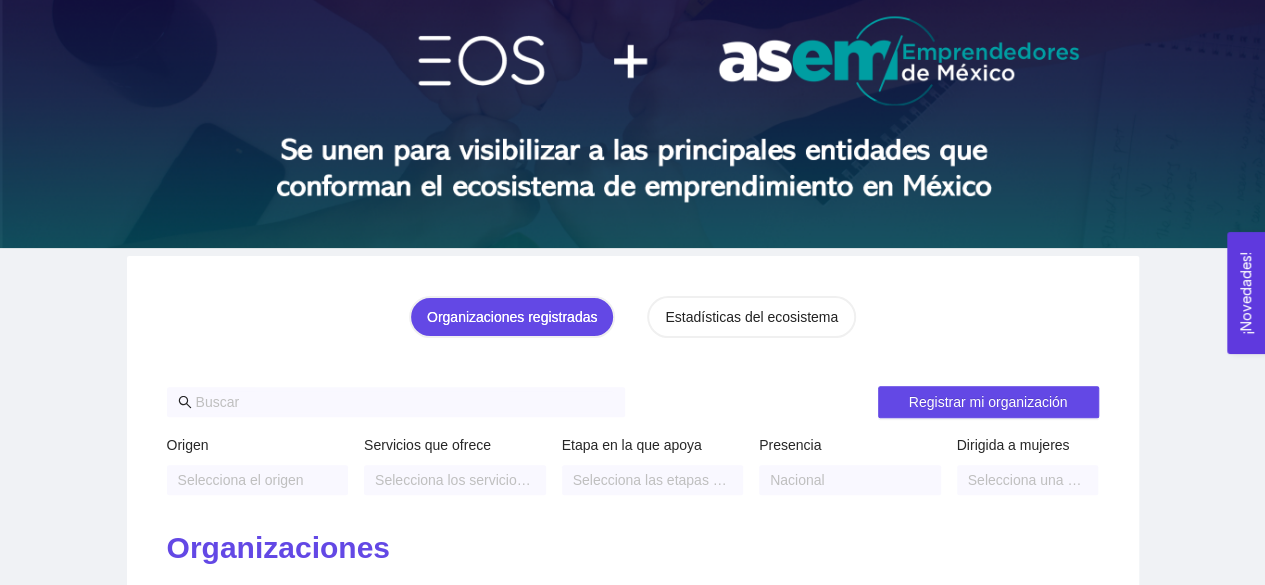 scroll, scrollTop: 0, scrollLeft: 0, axis: both 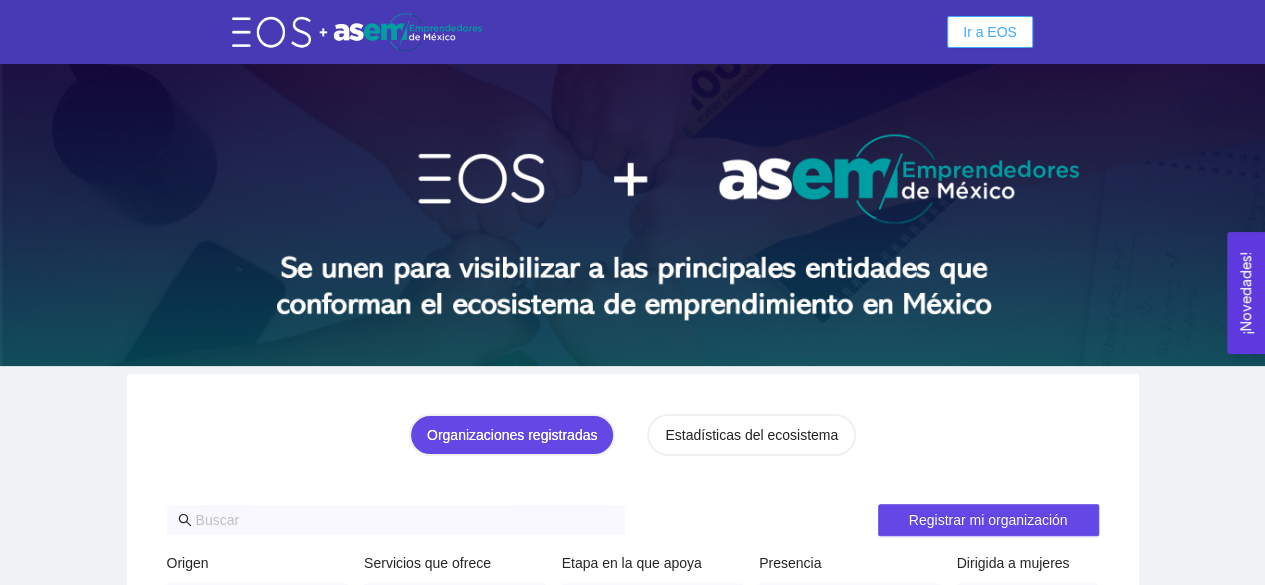 click on "Ir a EOS" at bounding box center (990, 32) 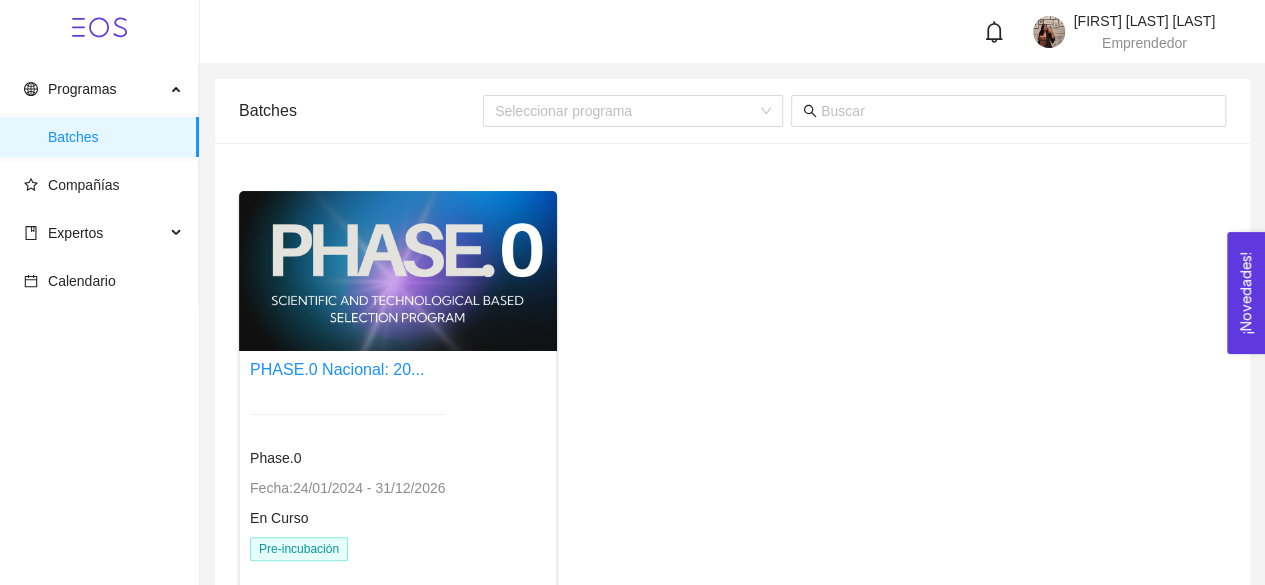 scroll, scrollTop: 126, scrollLeft: 0, axis: vertical 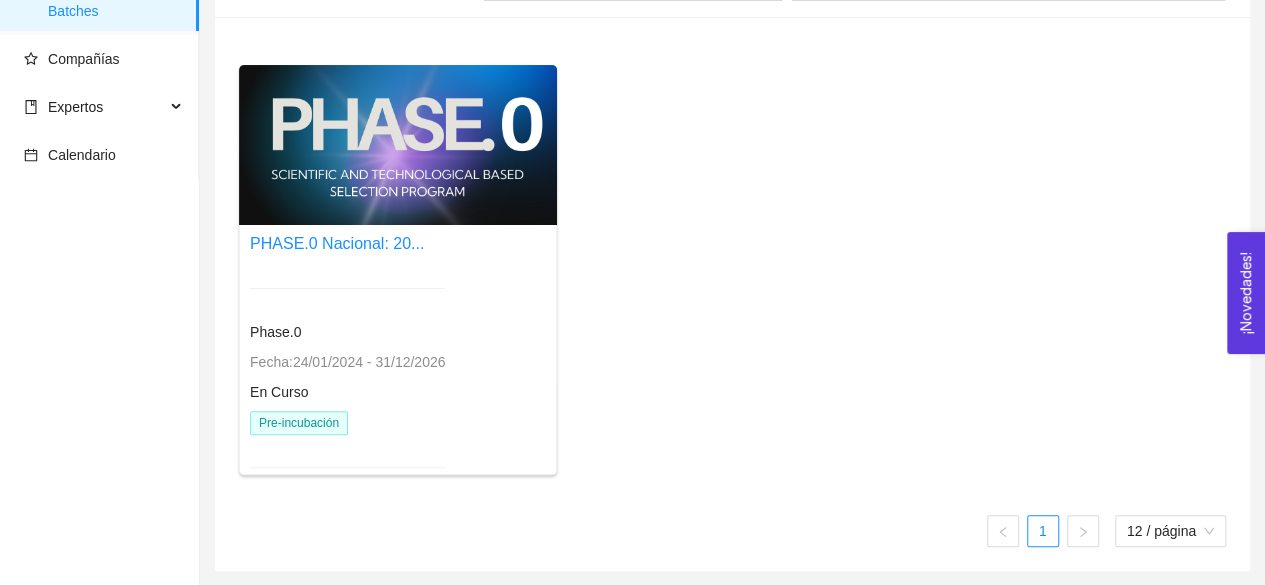 click on "Phase.0 Fecha:  24/01/2024 - 31/12/2026 En Curso Pre-incubación" at bounding box center [347, 378] 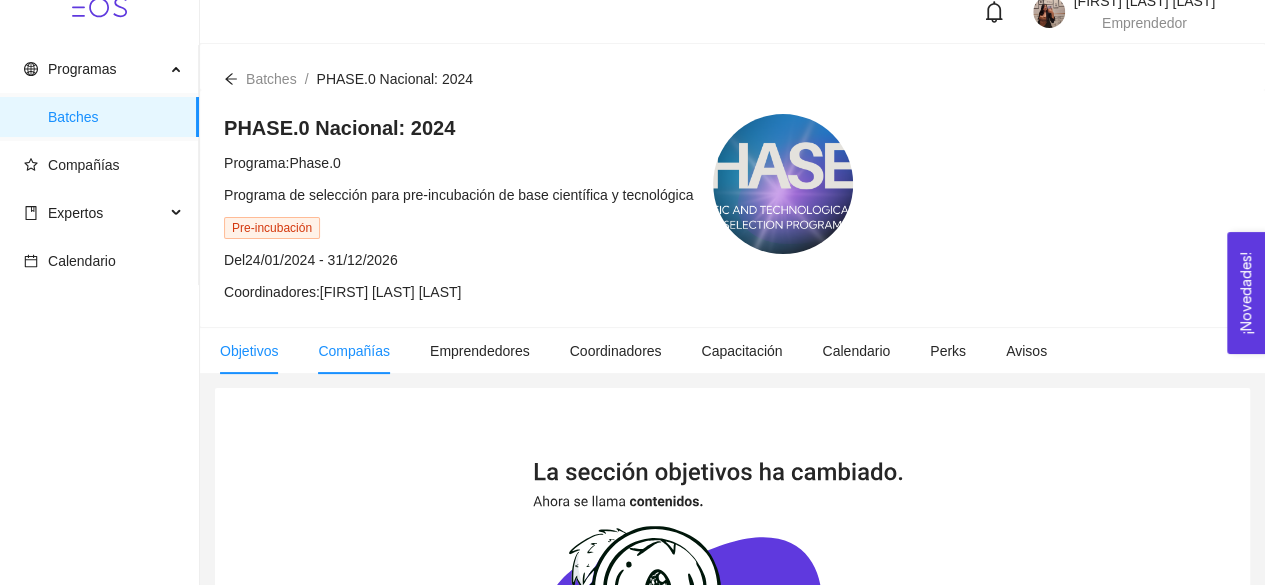 scroll, scrollTop: 0, scrollLeft: 0, axis: both 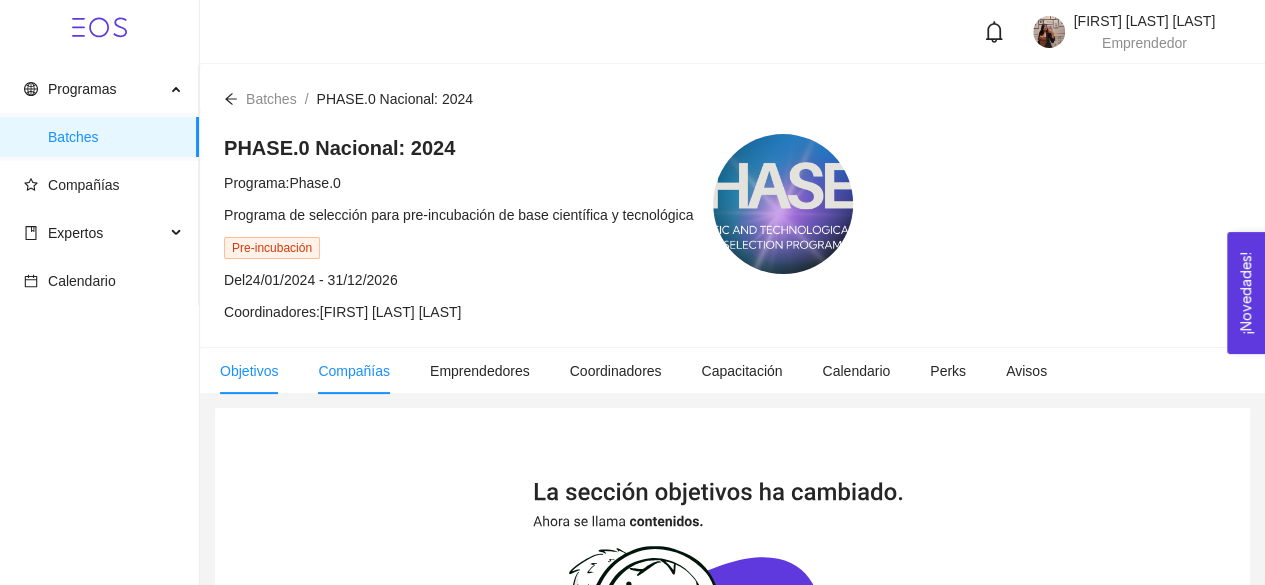 click on "Compañías" at bounding box center [354, 371] 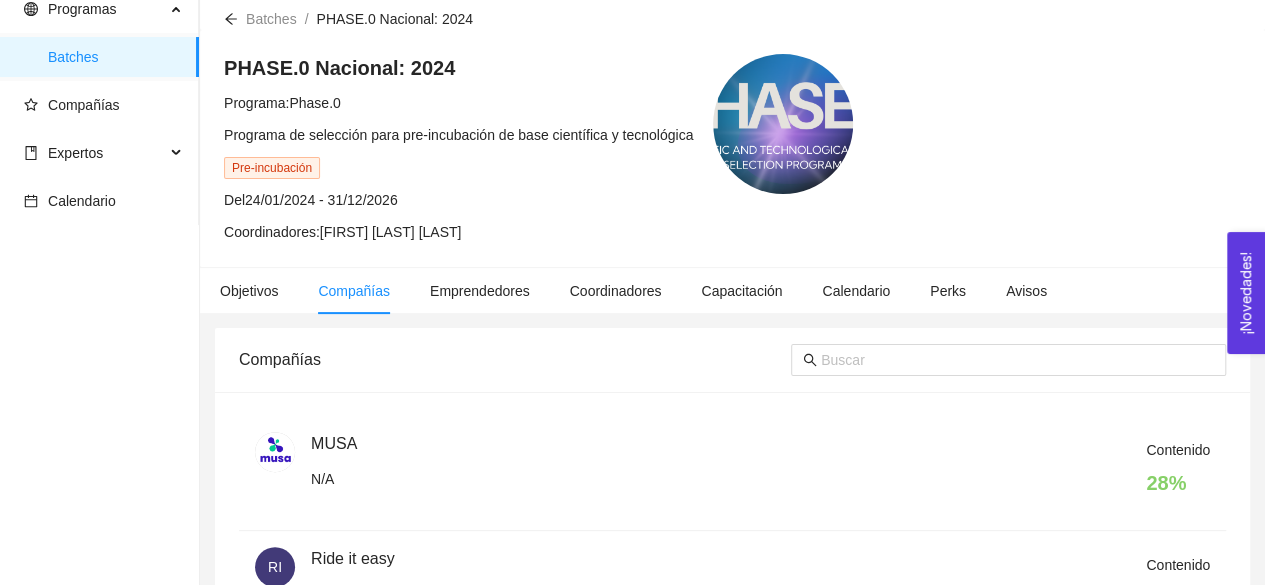 scroll, scrollTop: 0, scrollLeft: 0, axis: both 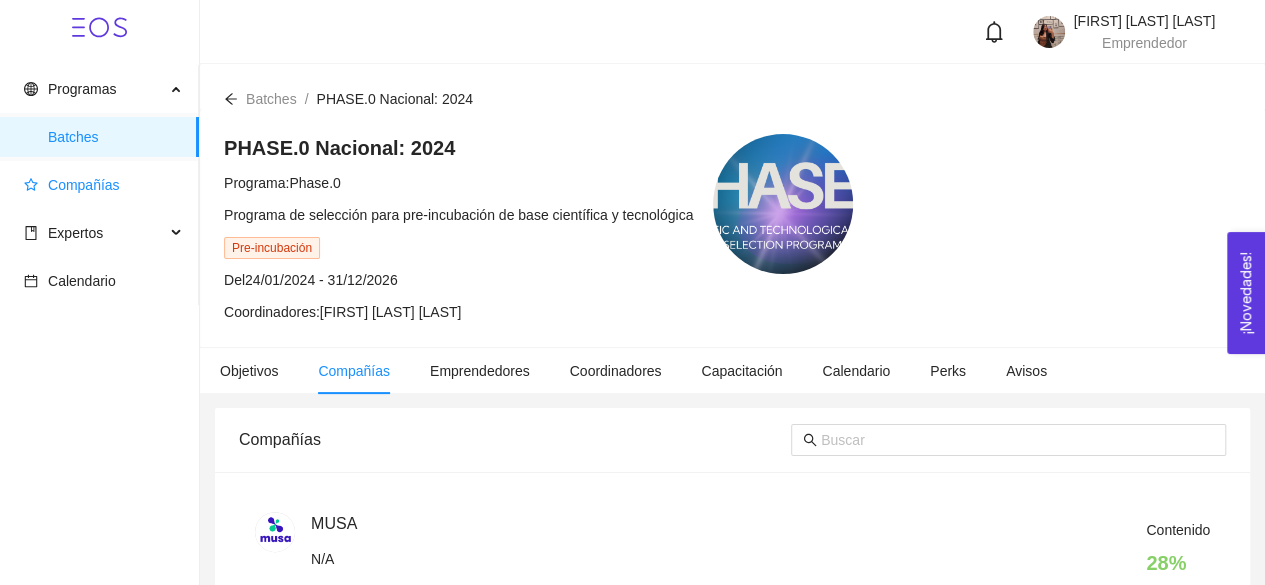 click on "Compañías" at bounding box center [84, 185] 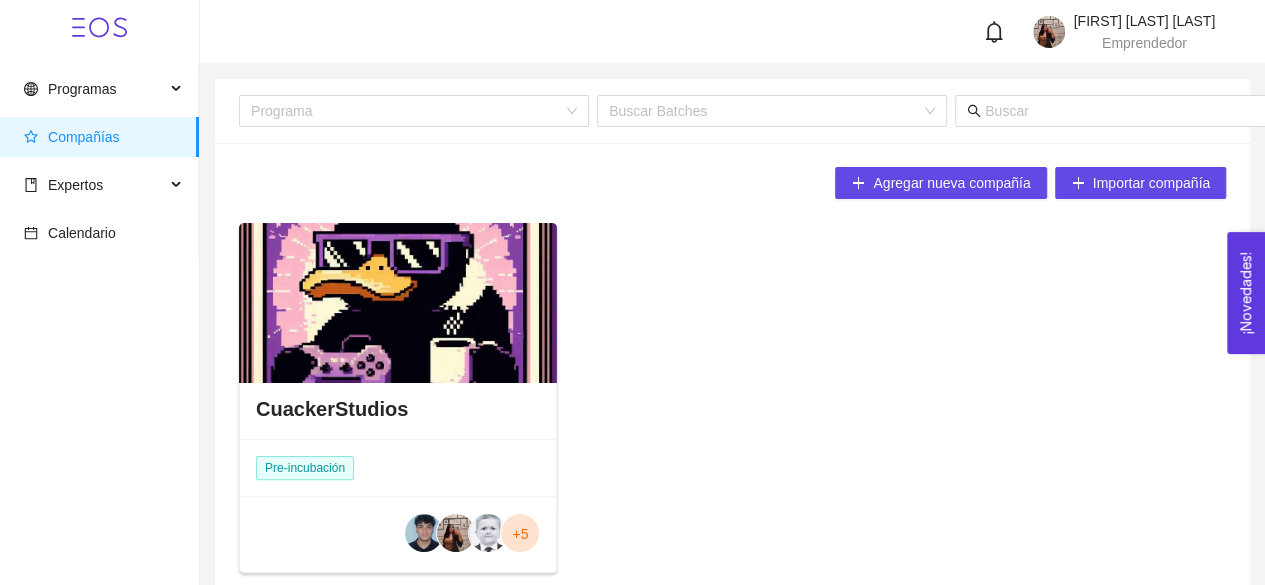click at bounding box center (398, 303) 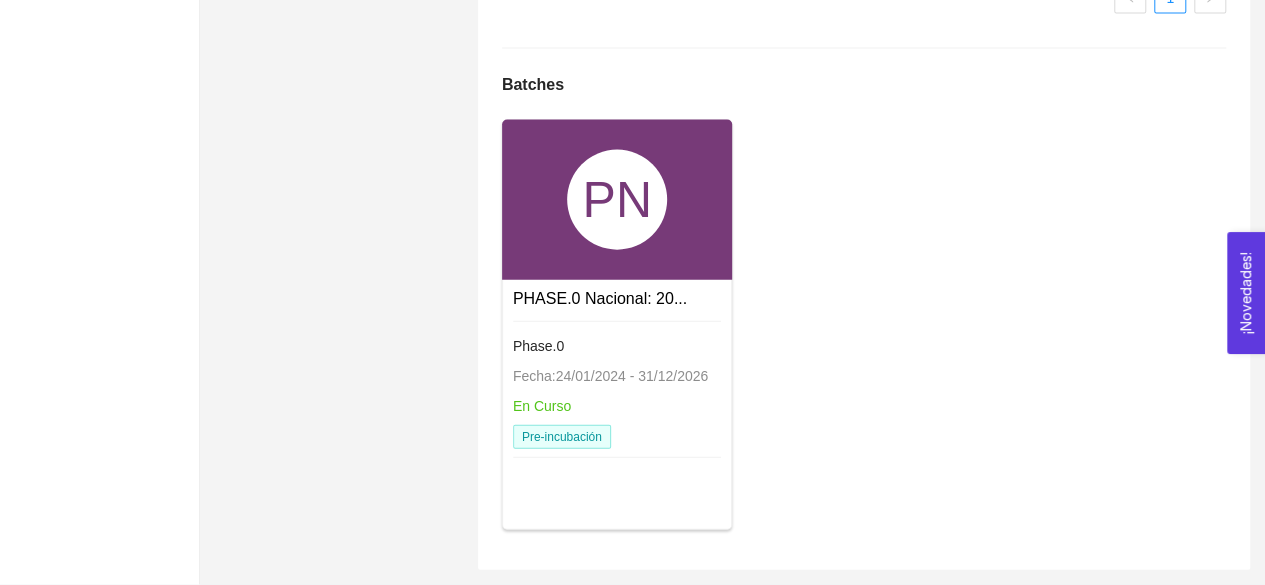scroll, scrollTop: 2164, scrollLeft: 0, axis: vertical 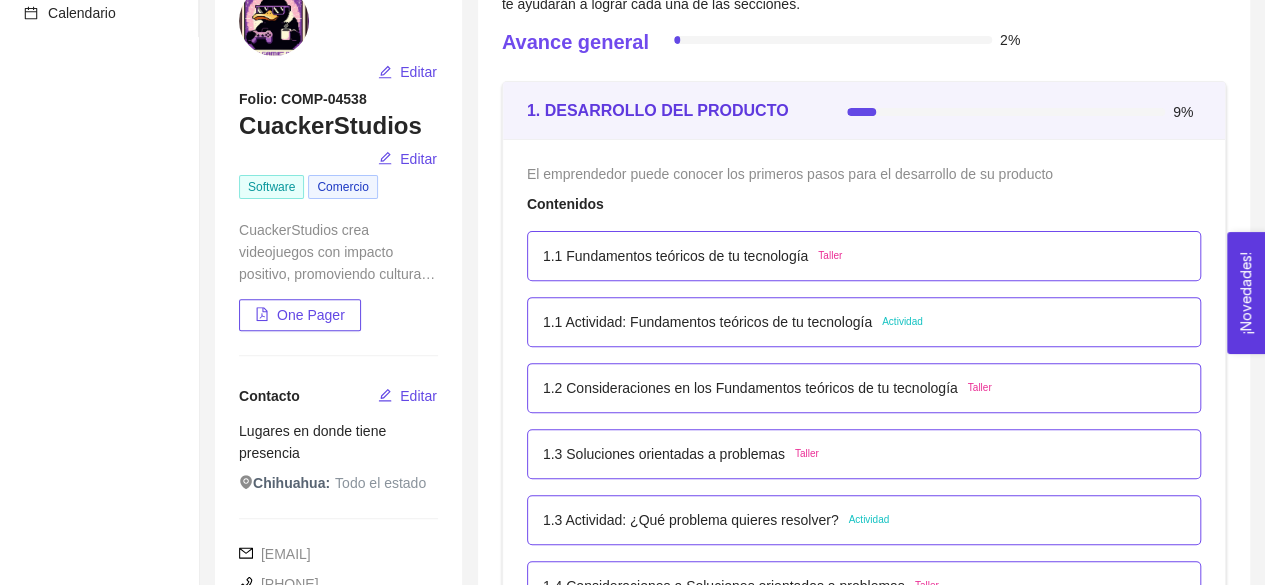 click on "1.1 Actividad: Fundamentos teóricos de tu tecnología Actividad" at bounding box center (864, 256) 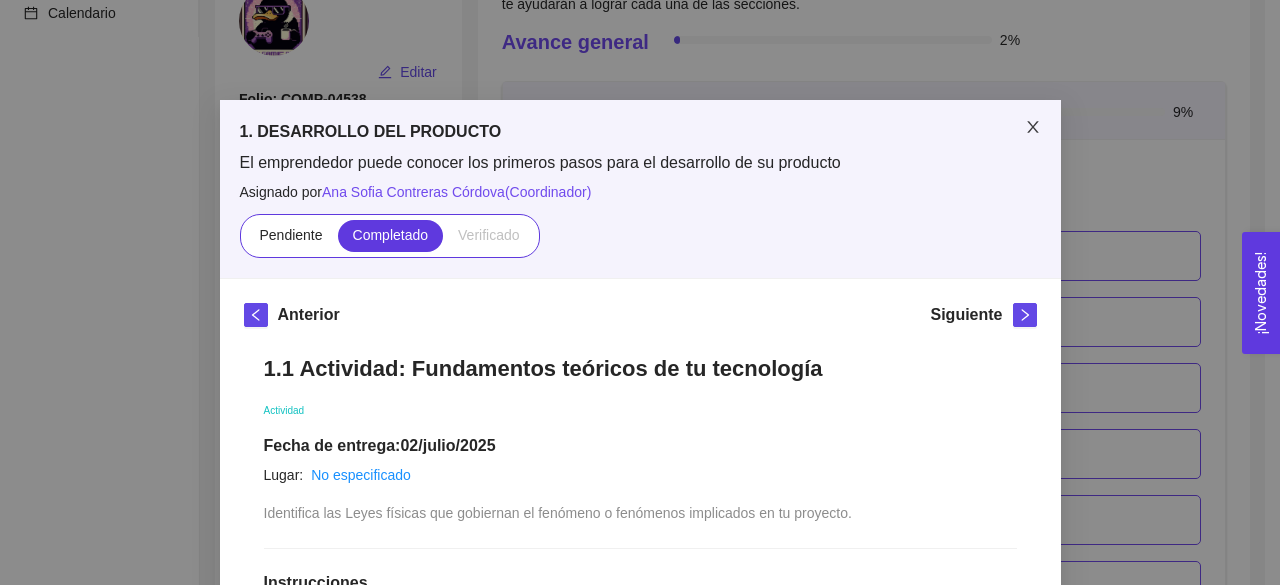 click at bounding box center [1033, 127] 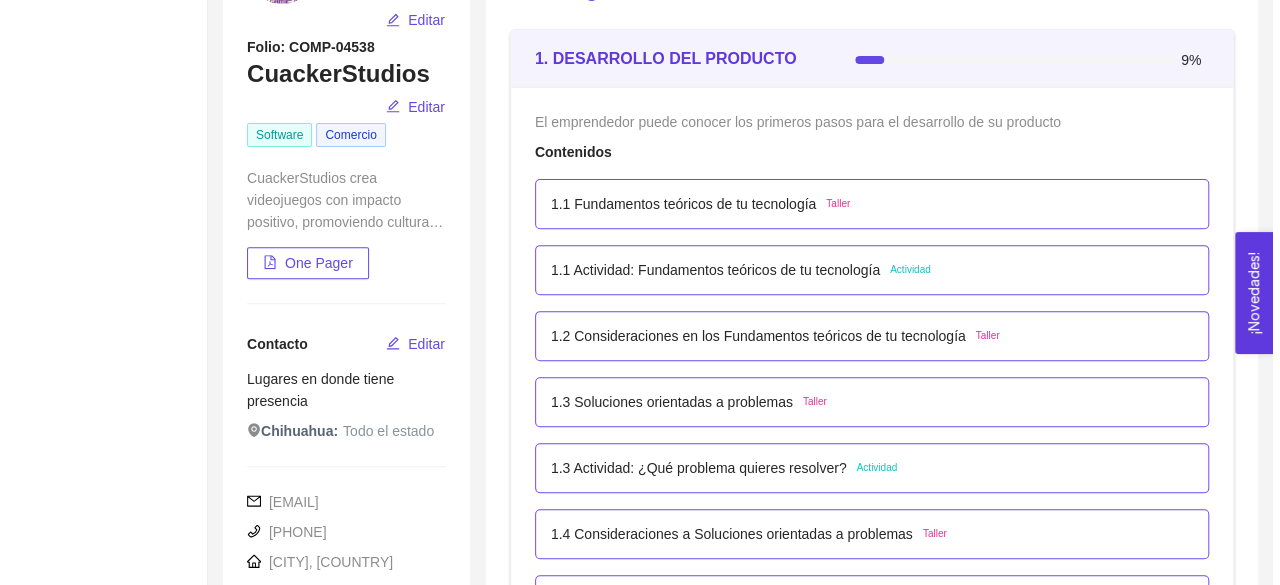 scroll, scrollTop: 284, scrollLeft: 0, axis: vertical 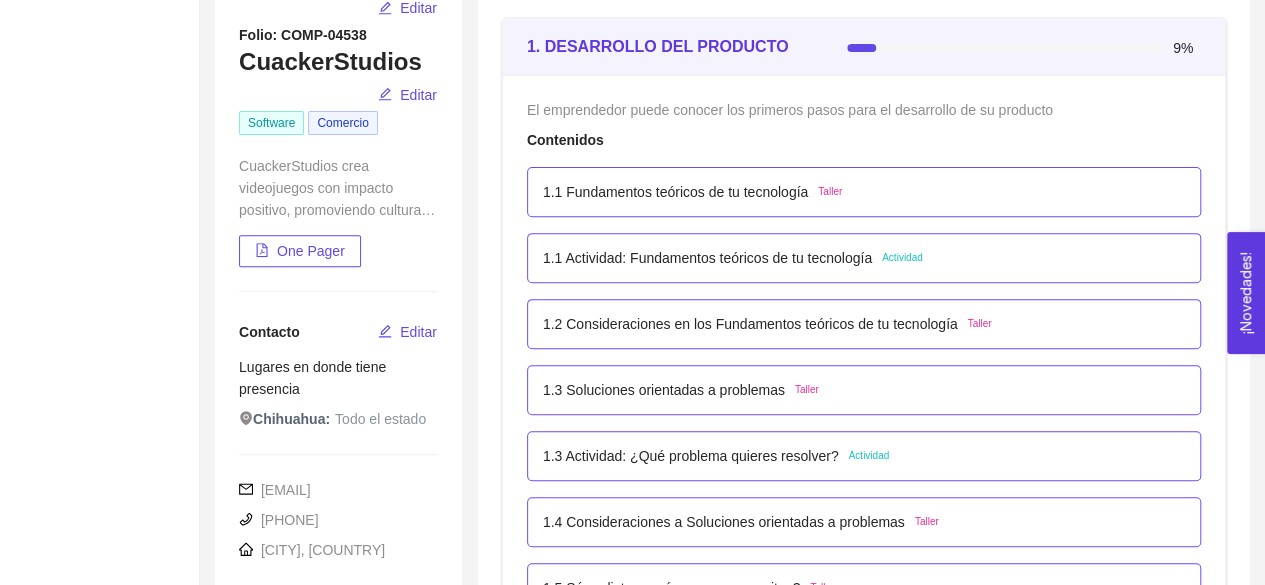 click on "1.2 Consideraciones en los Fundamentos teóricos de tu tecnología Taller" at bounding box center [864, 192] 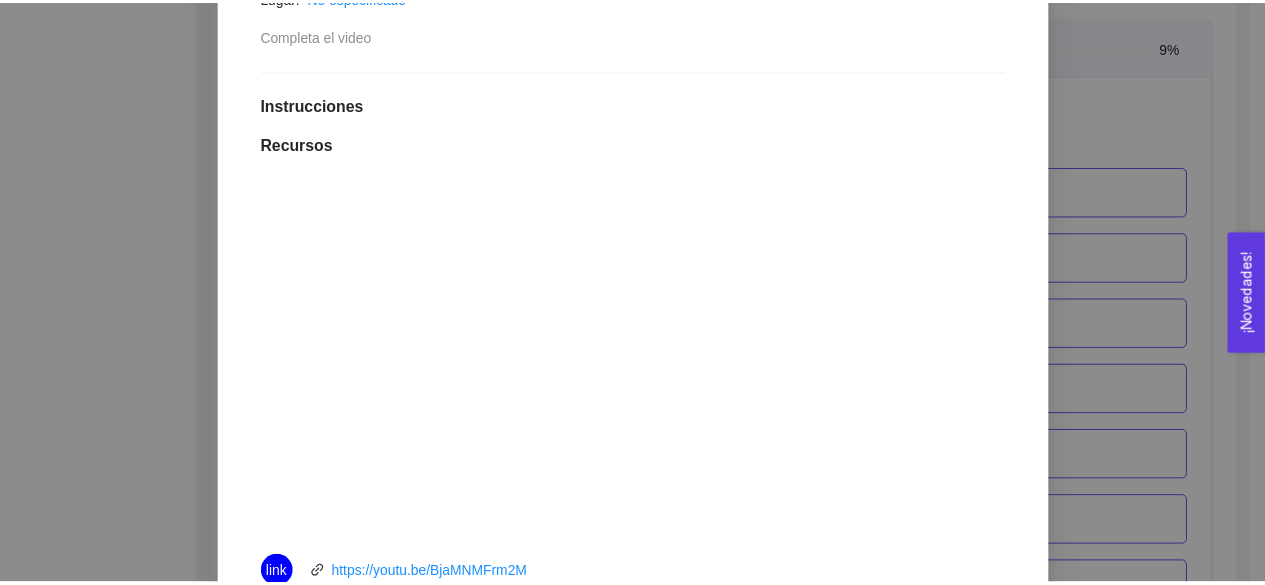 scroll, scrollTop: 551, scrollLeft: 0, axis: vertical 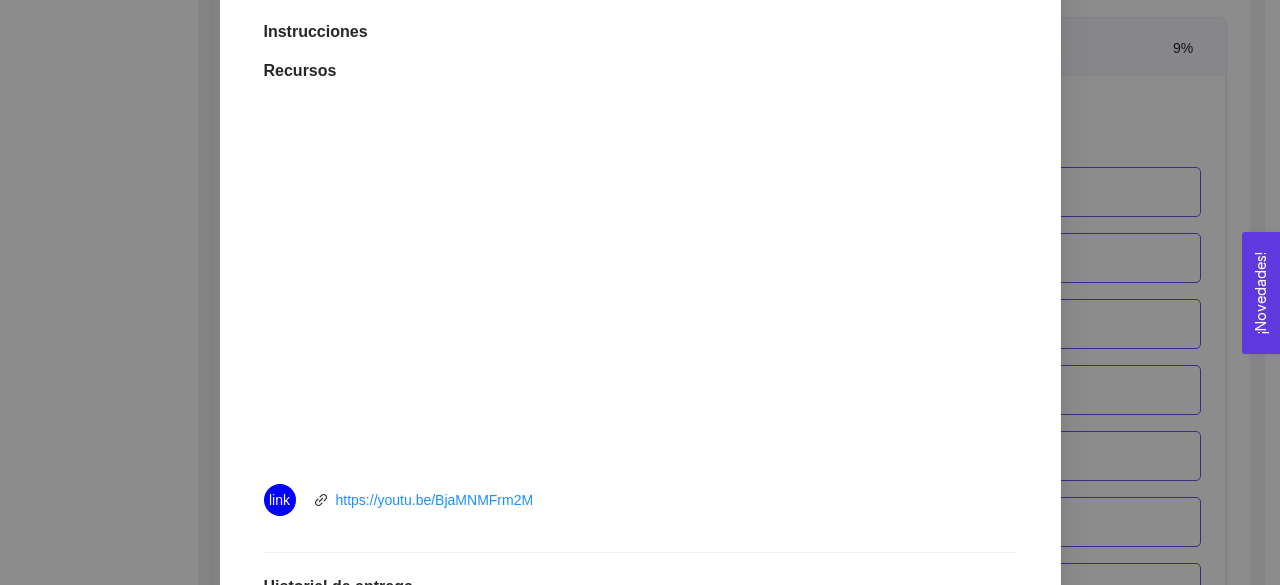 click on "1. DESARROLLO DEL PRODUCTO El emprendedor puede conocer los primeros pasos para el desarrollo de su producto
Asignado por  [FIRST] [LAST] [LAST]   ( Coordinador ) Pendiente Completado Verificado Anterior Siguiente 1.2 Consideraciones en los Fundamentos teóricos de tu tecnología Taller Fecha de entrega:  02/julio/2025 Lugar: No especificado Completa el video Instrucciones Recursos link https://youtu.be/BjaMNMFrm2M Historial de entrega [FIRST] [LAST] [LAST] marcó como completado Comentarios Enviar comentarios Cancelar Aceptar" at bounding box center (640, 292) 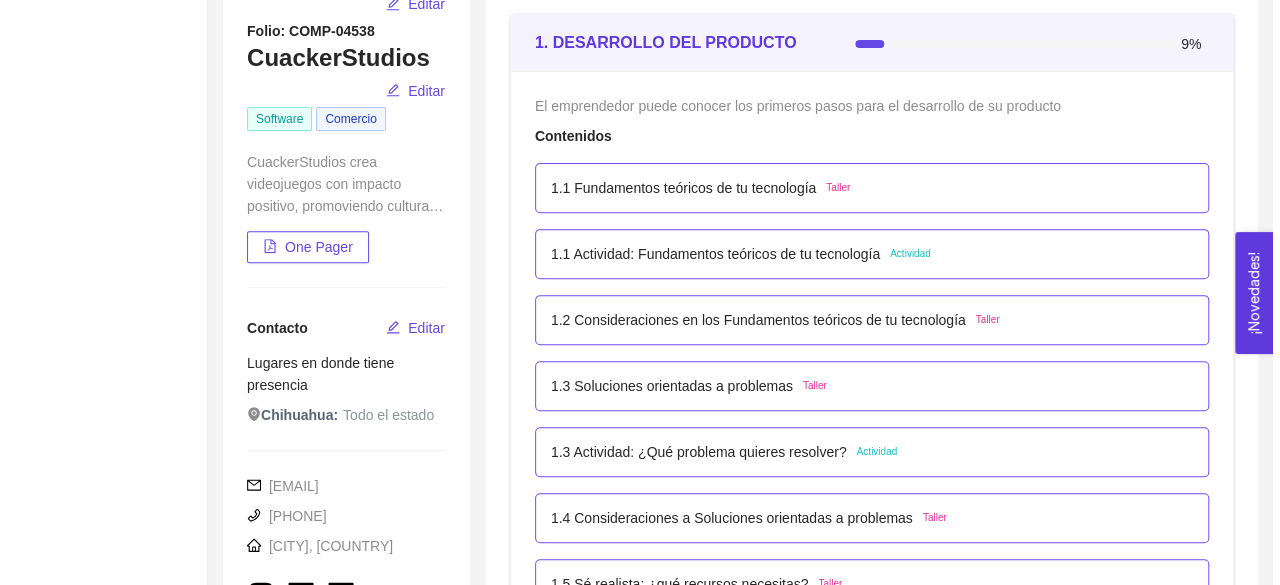 scroll, scrollTop: 287, scrollLeft: 0, axis: vertical 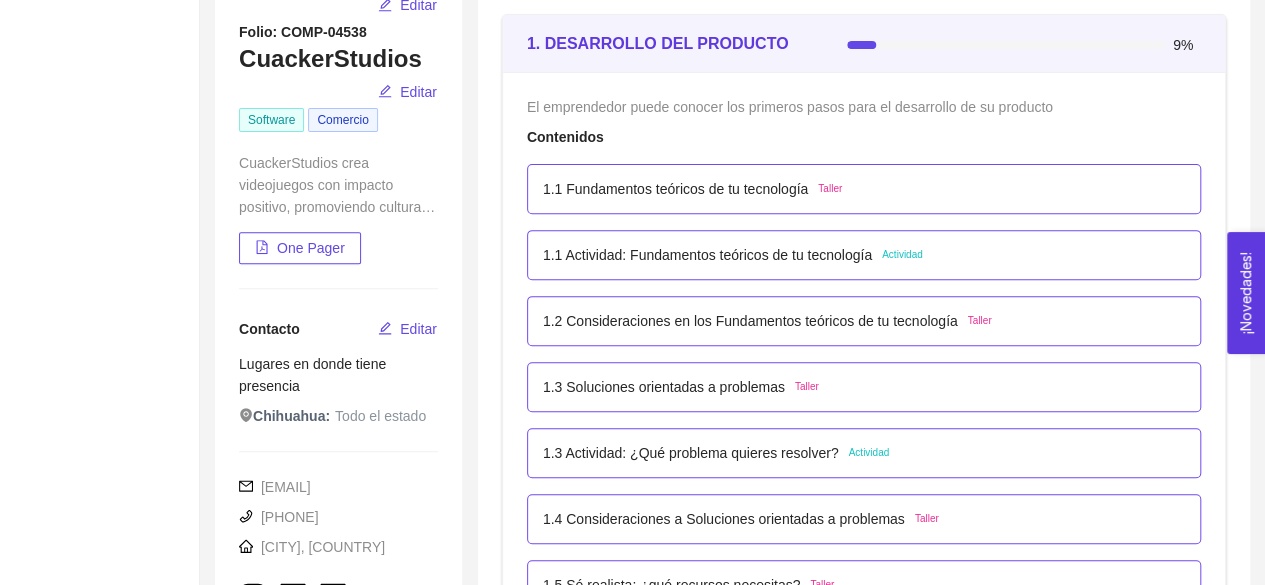 click on "1.3 Actividad: ¿Qué problema quieres resolver?" at bounding box center (675, 189) 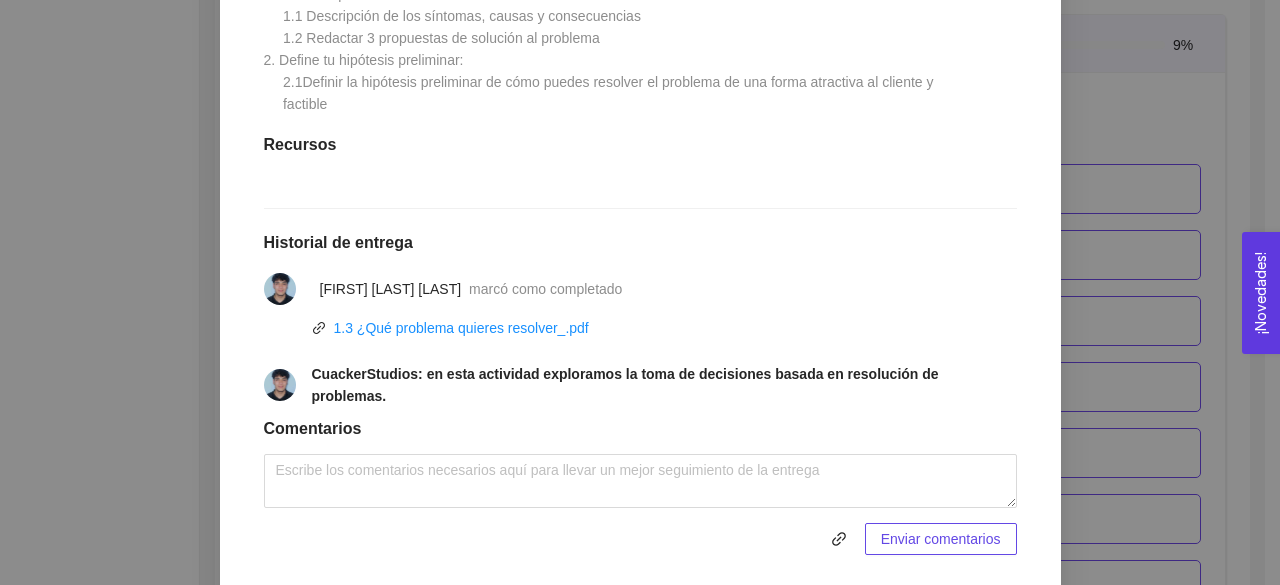 scroll, scrollTop: 618, scrollLeft: 0, axis: vertical 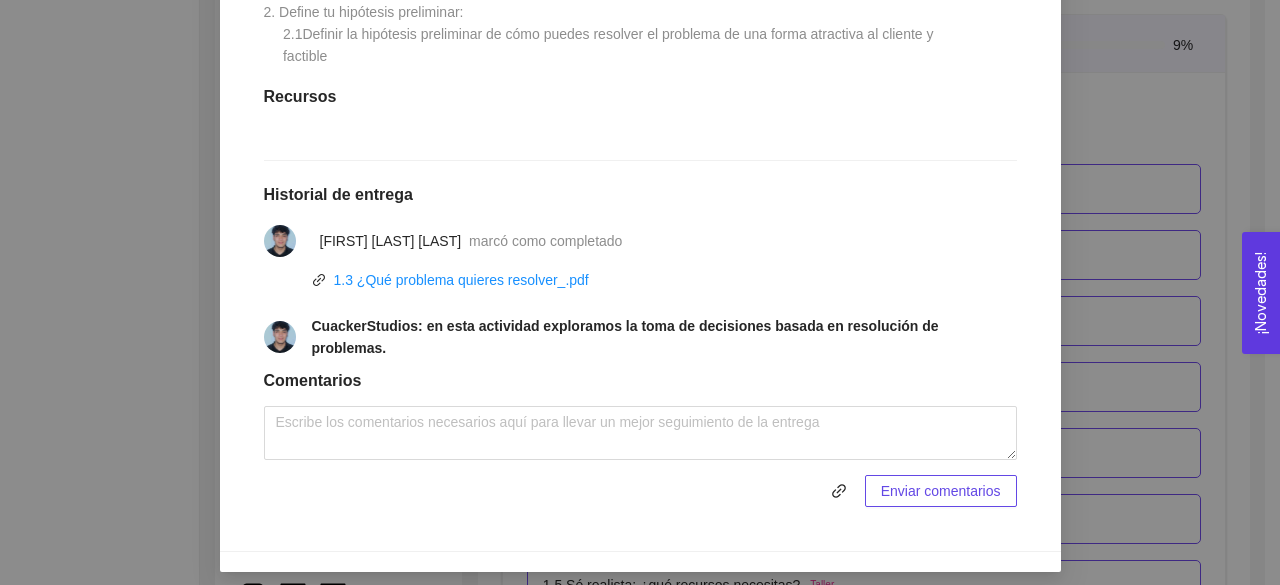 click on "1. DESARROLLO DEL PRODUCTO El emprendedor puede conocer los primeros pasos para el desarrollo de su producto
Asignado por  [FIRST] [LAST] [LAST]   ( Coordinador ) Pendiente Completado Verificado Anterior Siguiente 1.3 Actividad: ¿Qué problema quieres resolver? Actividad Fecha de entrega:  02/julio/2025 Lugar: No especificado Contesta y desarrolla las siguientes preguntas.
Instrucciones 1. Define el problema:
1.1 Descripción de los síntomas, causas y consecuencias
1.2 Redactar 3 propuestas de solución al problema
2. Define tu hipótesis preliminar:
2.1Definir la hipótesis preliminar de cómo puedes resolver el problema de una forma atractiva al cliente y
factible
Recursos Historial de entrega [FIRST] [LAST] [LAST] marcó como completado 1.3 ¿Qué problema quieres resolver_.pdf CuackerStudios: en esta actividad exploramos la toma de decisiones basada en resolución de problemas. Comentarios Enviar comentarios Cancelar Aceptar" at bounding box center [640, 292] 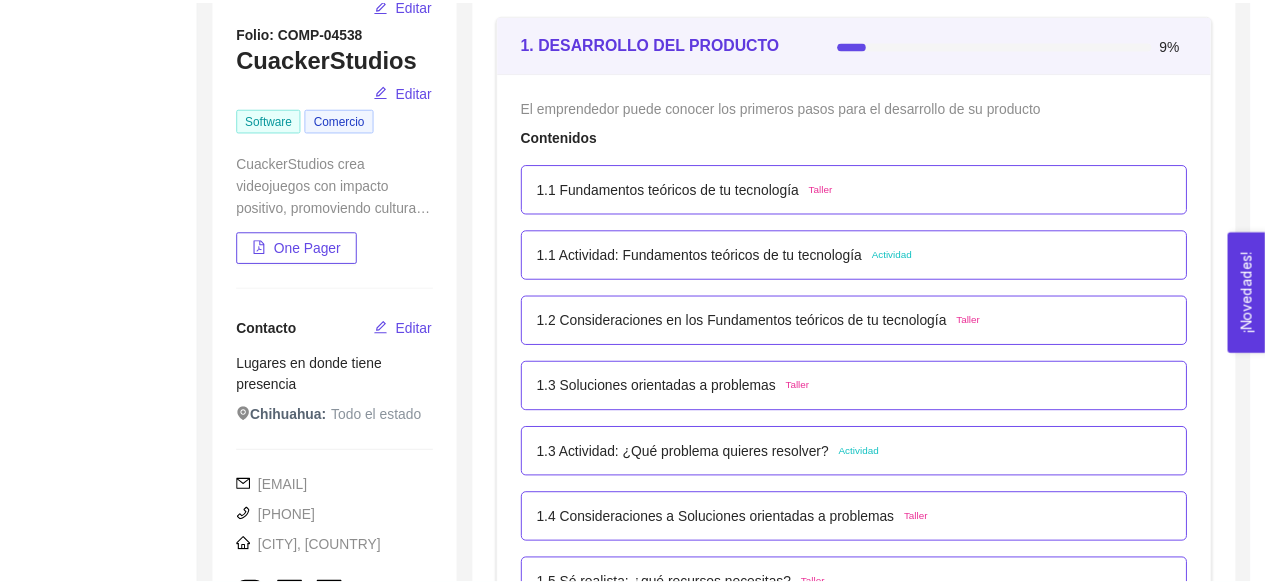 scroll, scrollTop: 583, scrollLeft: 0, axis: vertical 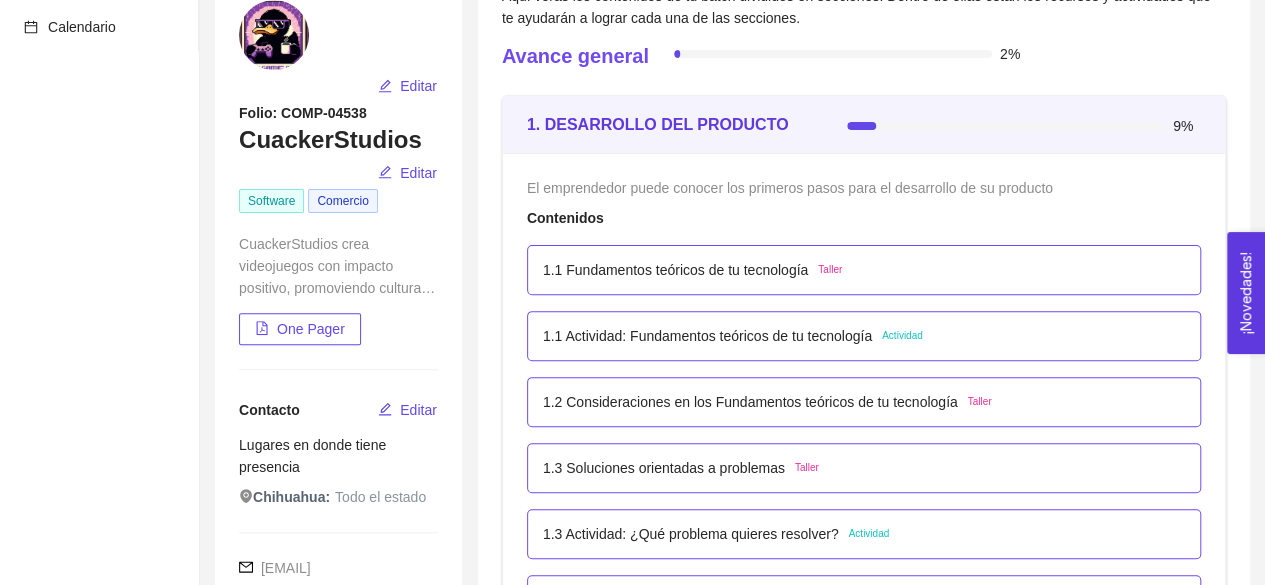 click on "1.1 Fundamentos teóricos de tu tecnología" at bounding box center [675, 270] 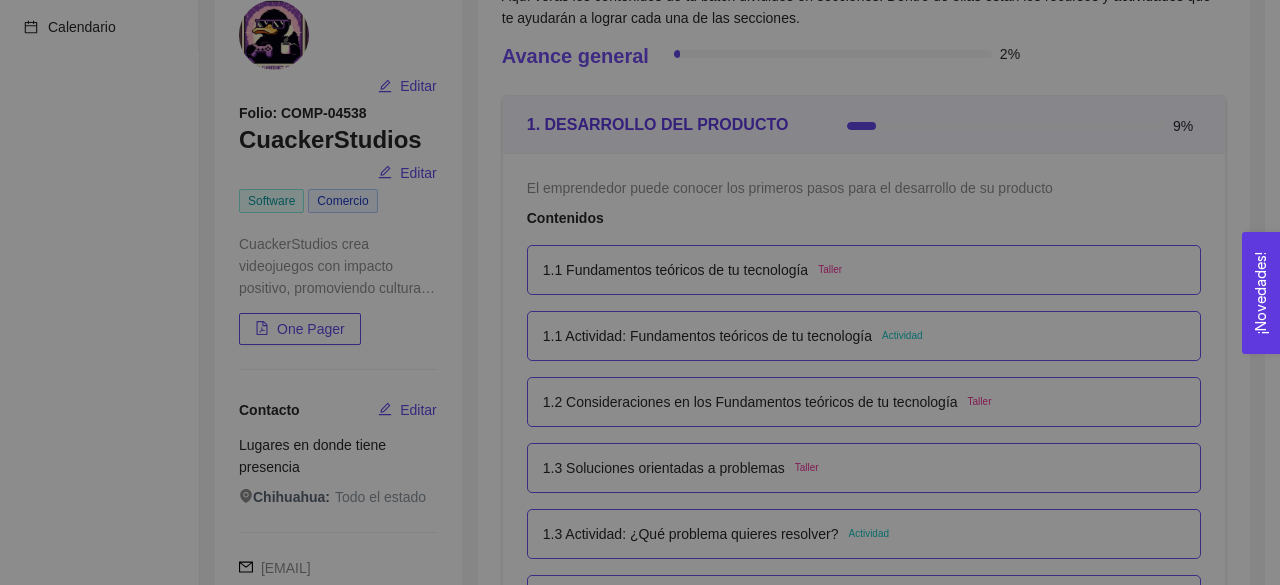 scroll, scrollTop: 12, scrollLeft: 0, axis: vertical 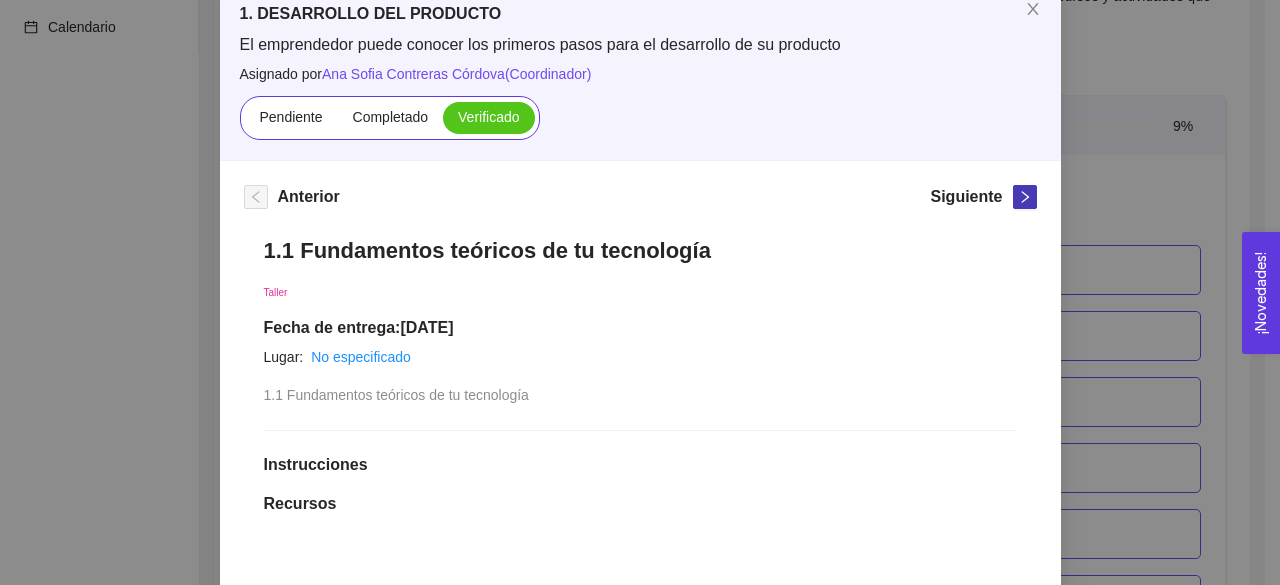 click at bounding box center (1025, 197) 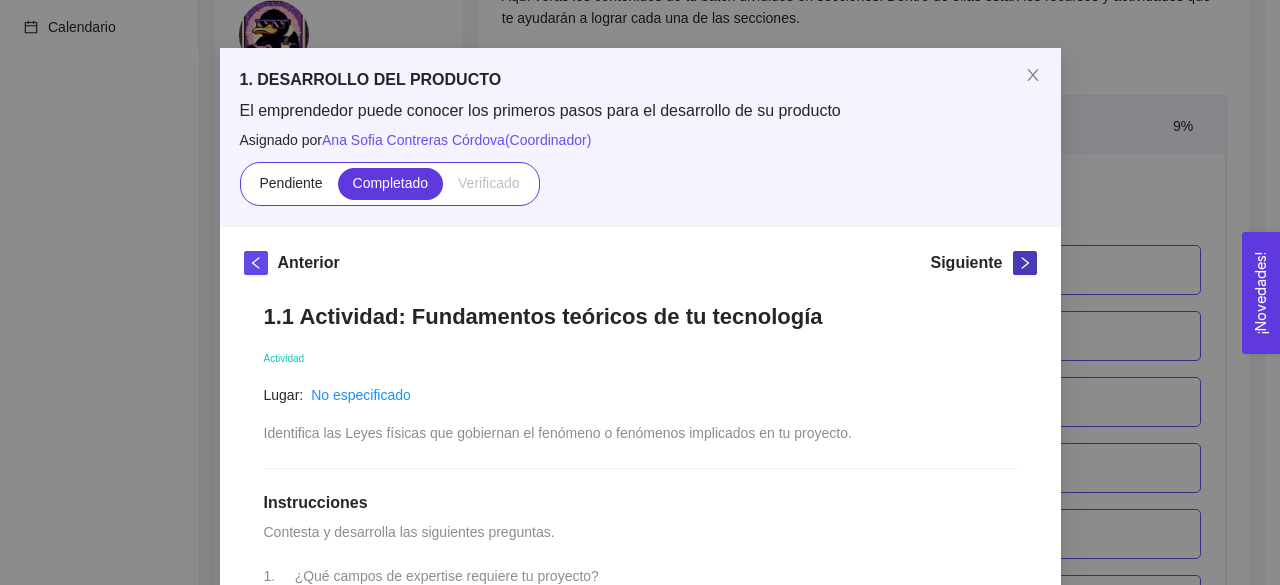 scroll, scrollTop: 22, scrollLeft: 0, axis: vertical 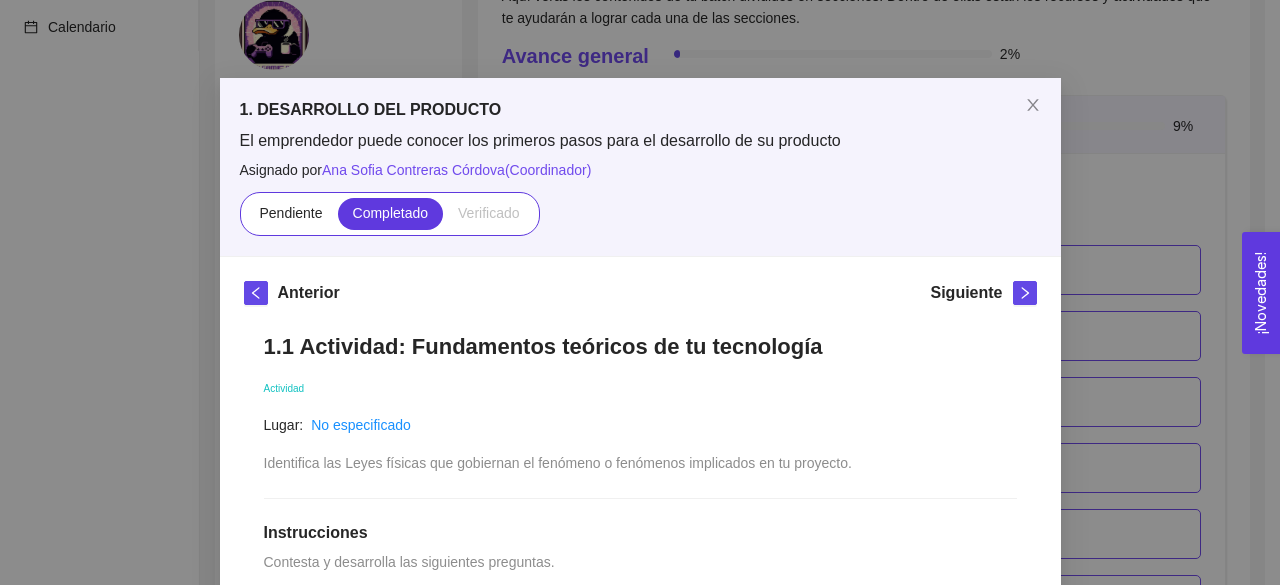 click on "Anterior" at bounding box center [292, 297] 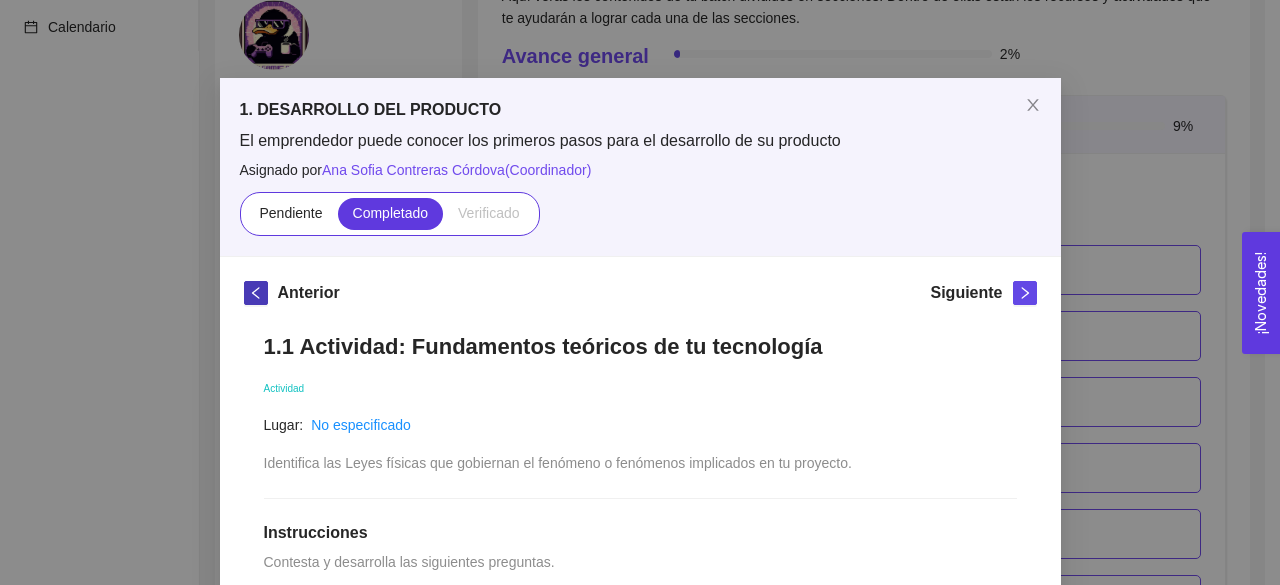 click at bounding box center (256, 293) 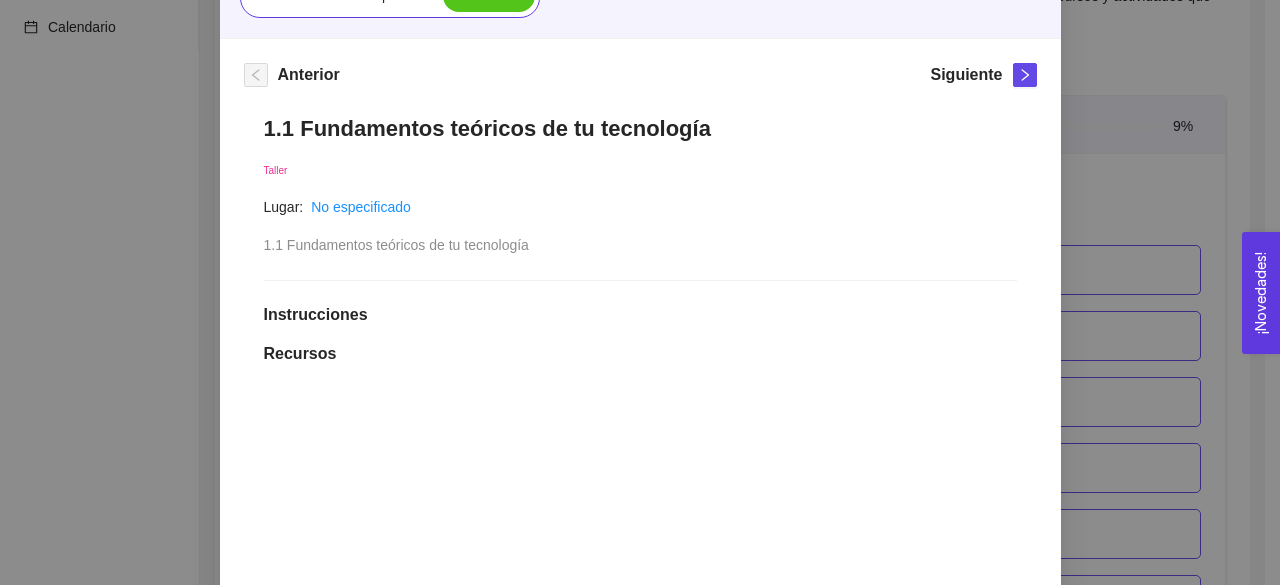 scroll, scrollTop: 0, scrollLeft: 0, axis: both 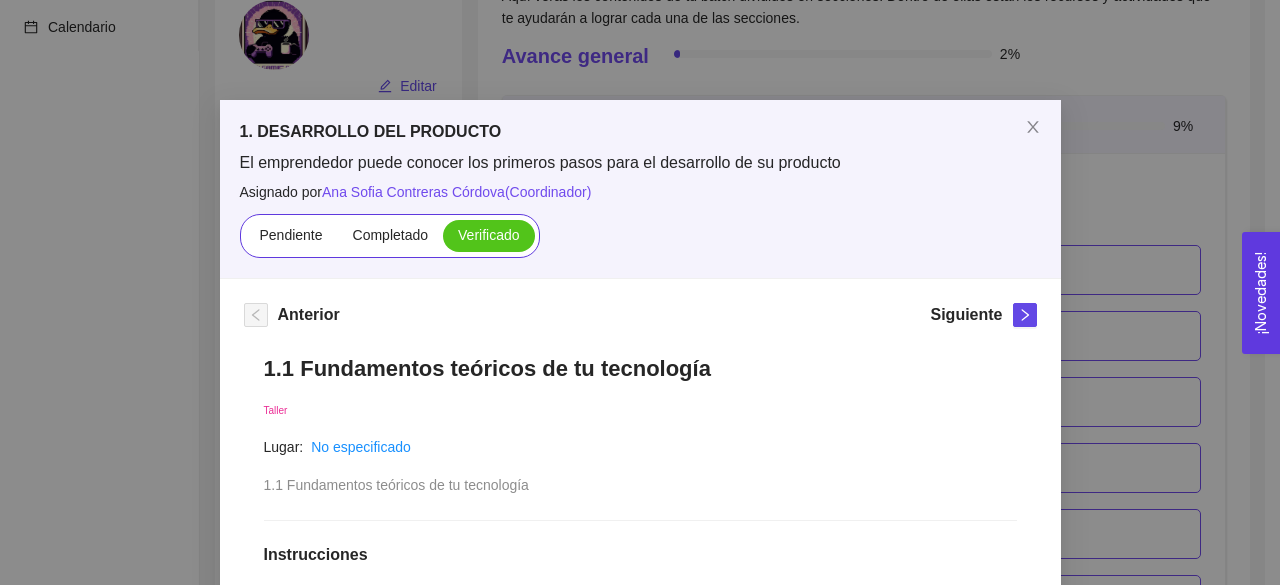 click on "1. DESARROLLO DEL PRODUCTO El emprendedor puede conocer los primeros pasos para el desarrollo de su producto
Asignado por  [FIRST] [LAST] [LAST]   ( Coordinador ) Pendiente Completado Verificado Anterior Siguiente 1.1 Fundamentos teóricos de tu tecnología Taller Lugar: No especificado 1.1 Fundamentos teóricos de tu tecnología Instrucciones Recursos link https://youtu.be/o8IlJ8gNimw Historial de entrega J [LAST]  [LAST] [LAST] [LAST] marcó como verificado marcó como completado Comentarios Enviar comentarios Cancelar Aceptar" at bounding box center (640, 292) 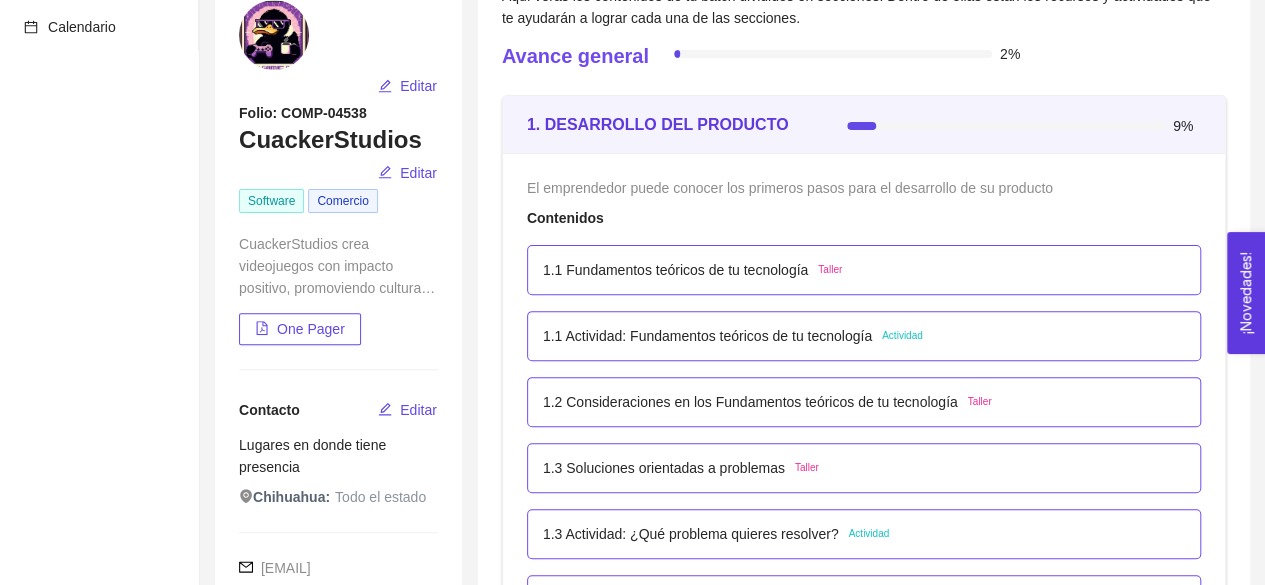 click on "1.1 Actividad: Fundamentos teóricos de tu tecnología" at bounding box center (675, 270) 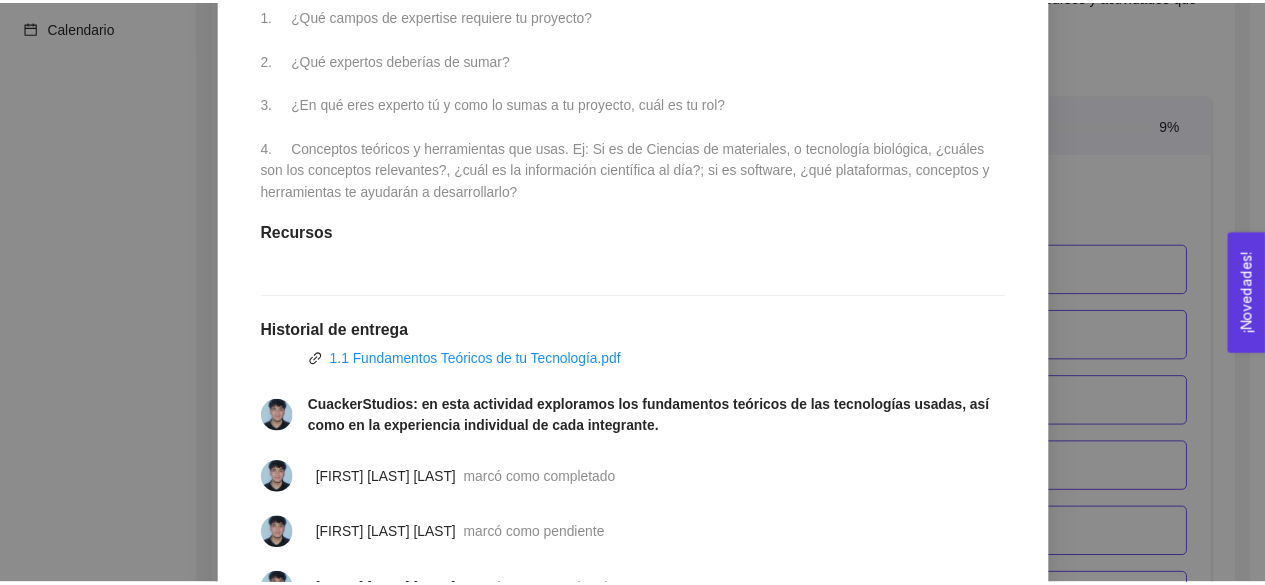 scroll, scrollTop: 650, scrollLeft: 0, axis: vertical 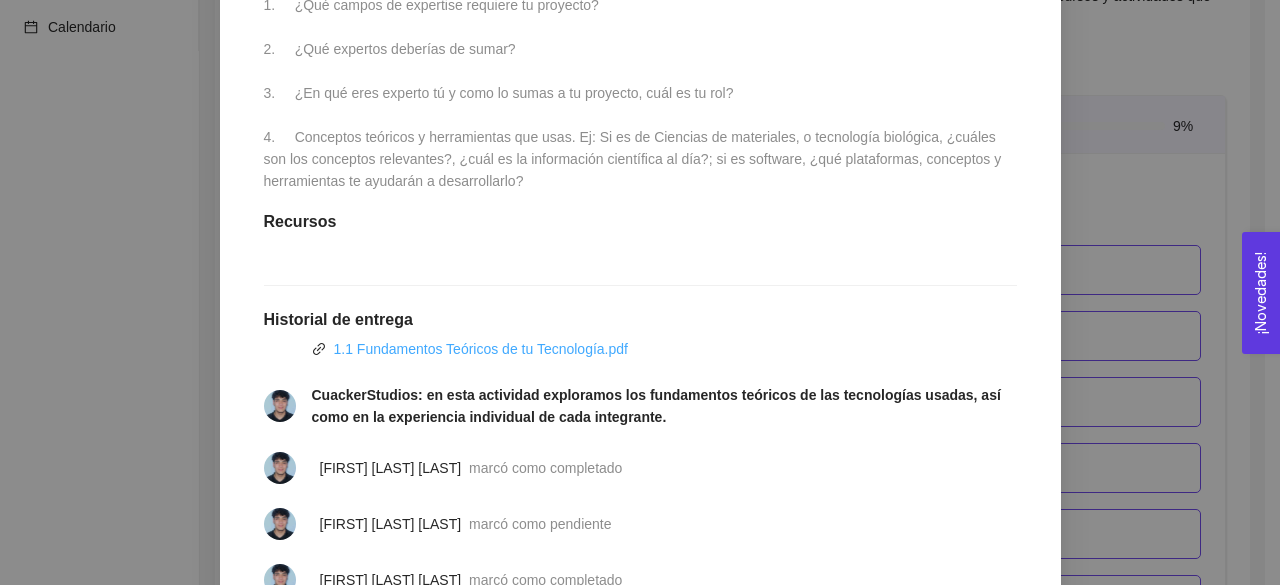 click on "1.1 Fundamentos Teóricos de tu Tecnología.pdf" at bounding box center [481, 349] 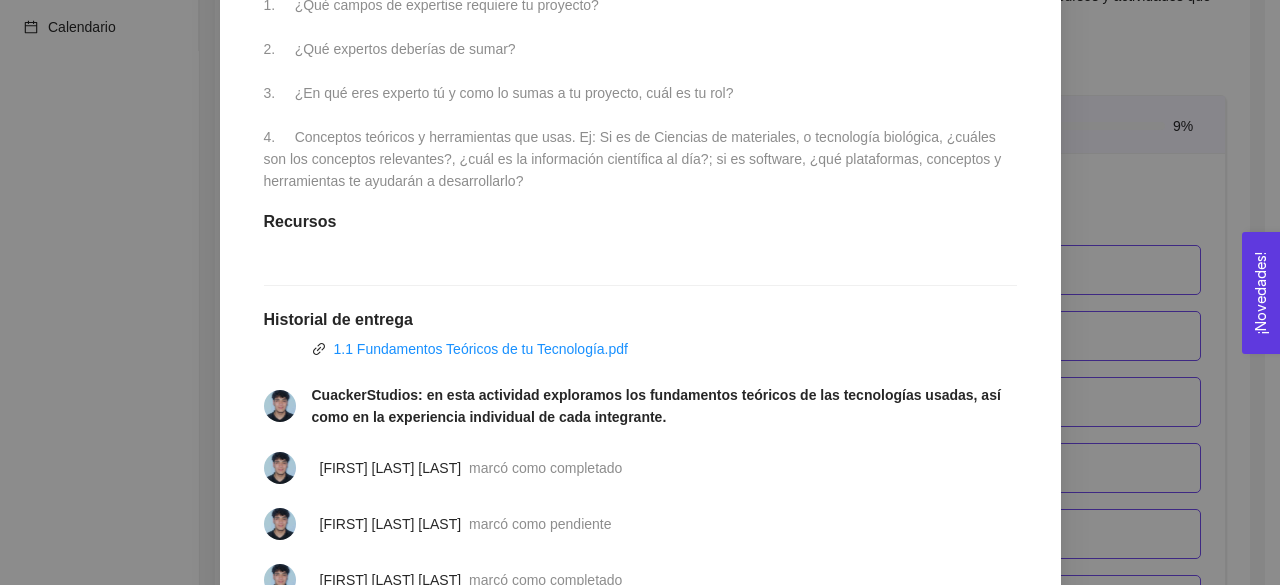 click on "1. DESARROLLO DEL PRODUCTO El emprendedor puede conocer los primeros pasos para el desarrollo de su producto
Asignado por  [FIRST] [LAST] [LAST]   ( Coordinador ) Pendiente Completado Verificado Anterior Siguiente 1.1 Actividad: Fundamentos teóricos de tu tecnología Actividad Fecha de entrega:  02/julio/2025 Lugar: No especificado Identifica las Leyes físicas que gobiernan el fenómeno o fenómenos implicados en tu proyecto.
Instrucciones Contesta y desarrolla las siguientes preguntas.
1.	¿Qué campos de expertise requiere tu proyecto?
2.	¿Qué expertos deberías de sumar?
3.	¿En qué eres experto tú y como lo sumas a tu proyecto, cuál es tu rol?
4.	Conceptos teóricos y herramientas que usas. Ej: Si es de Ciencias de materiales, o tecnología biológica, ¿cuáles son los conceptos relevantes?, ¿cuál es la información científica al día?; si es software, ¿qué plataformas, conceptos y herramientas te ayudarán a desarrollarlo?
Recursos Historial de entrega Comentarios Cancelar" at bounding box center [640, 292] 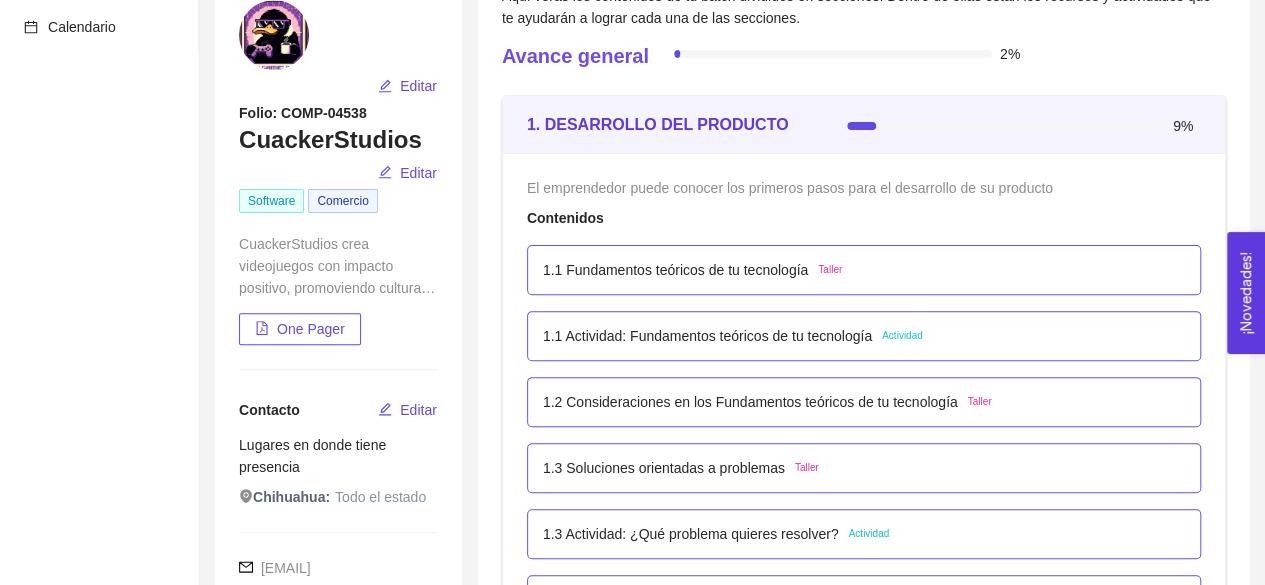 click on "1.1 Fundamentos teóricos de tu tecnología" at bounding box center [675, 270] 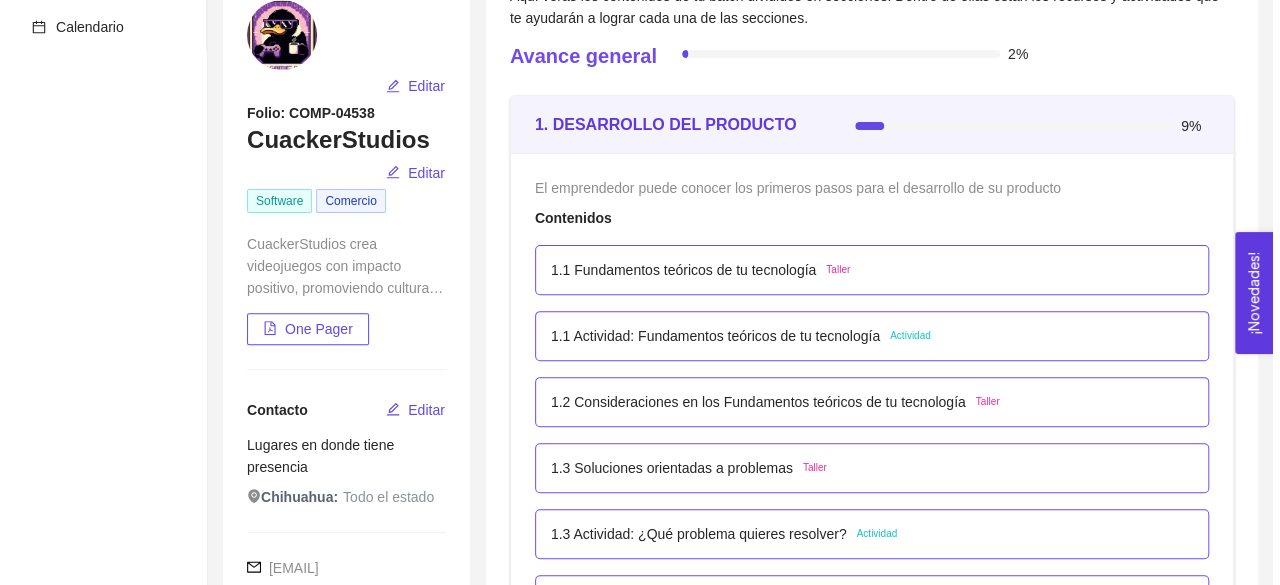 scroll, scrollTop: 12, scrollLeft: 0, axis: vertical 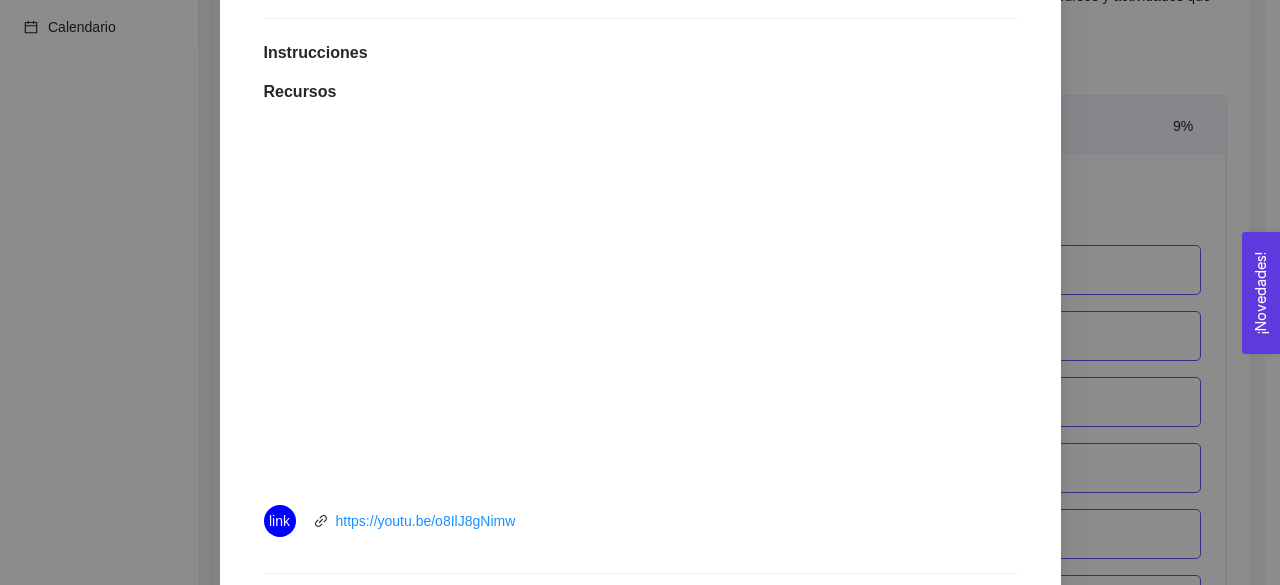 click on "1. DESARROLLO DEL PRODUCTO El emprendedor puede conocer los primeros pasos para el desarrollo de su producto
Asignado por  [FIRST] [LAST] [LAST]   ( Coordinador ) Pendiente Completado Verificado Anterior Siguiente 1.1 Fundamentos teóricos de tu tecnología Taller Fecha de entrega:  10/junio/2025 Lugar: No especificado 1.1 Fundamentos teóricos de tu tecnología Instrucciones Recursos link https://youtu.be/o8IlJ8gNimw Historial de entrega J [LAST]  [LAST] [LAST] [LAST] marcó como verificado marcó como completado Comentarios Enviar comentarios Cancelar Aceptar" at bounding box center [640, 292] 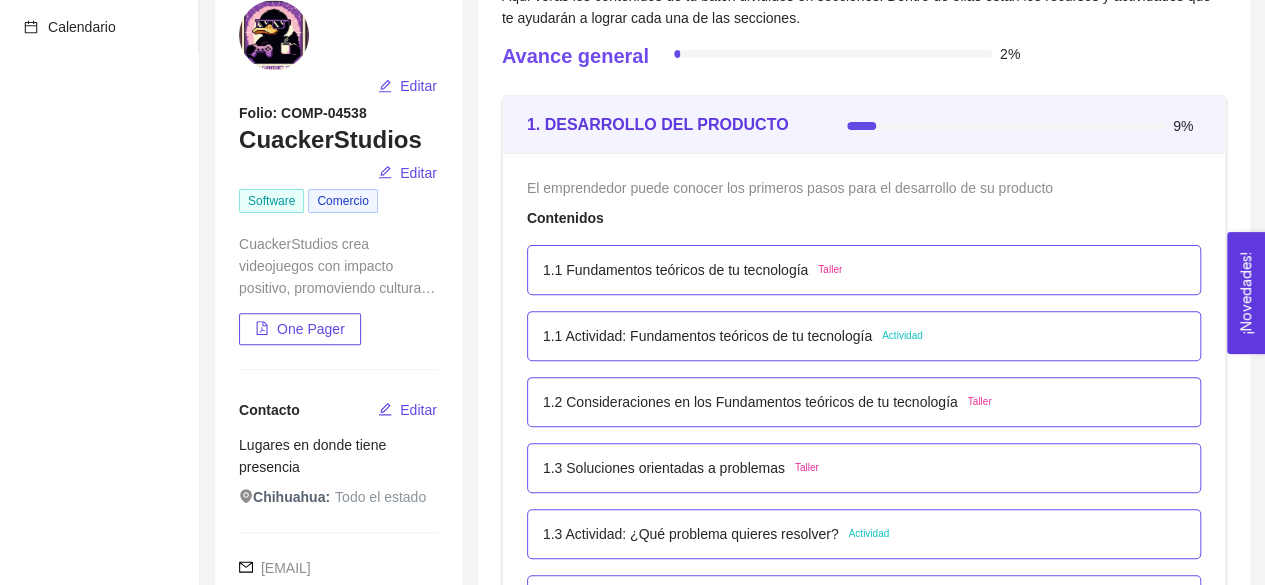 click on "1.1 Actividad: Fundamentos teóricos de tu tecnología" at bounding box center [675, 270] 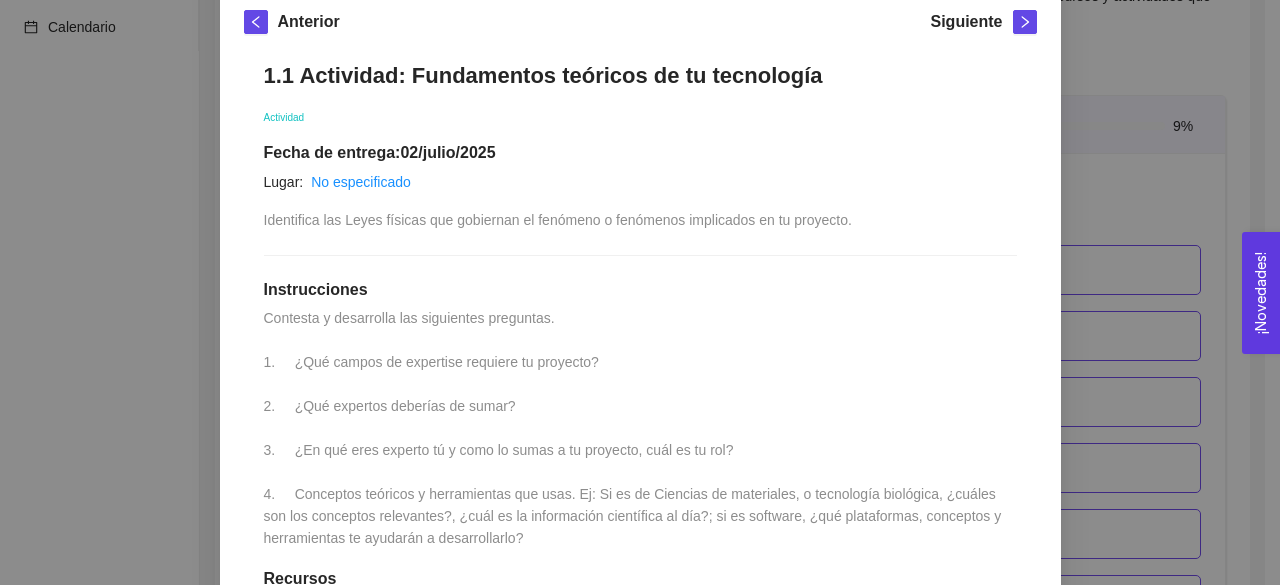 scroll, scrollTop: 290, scrollLeft: 0, axis: vertical 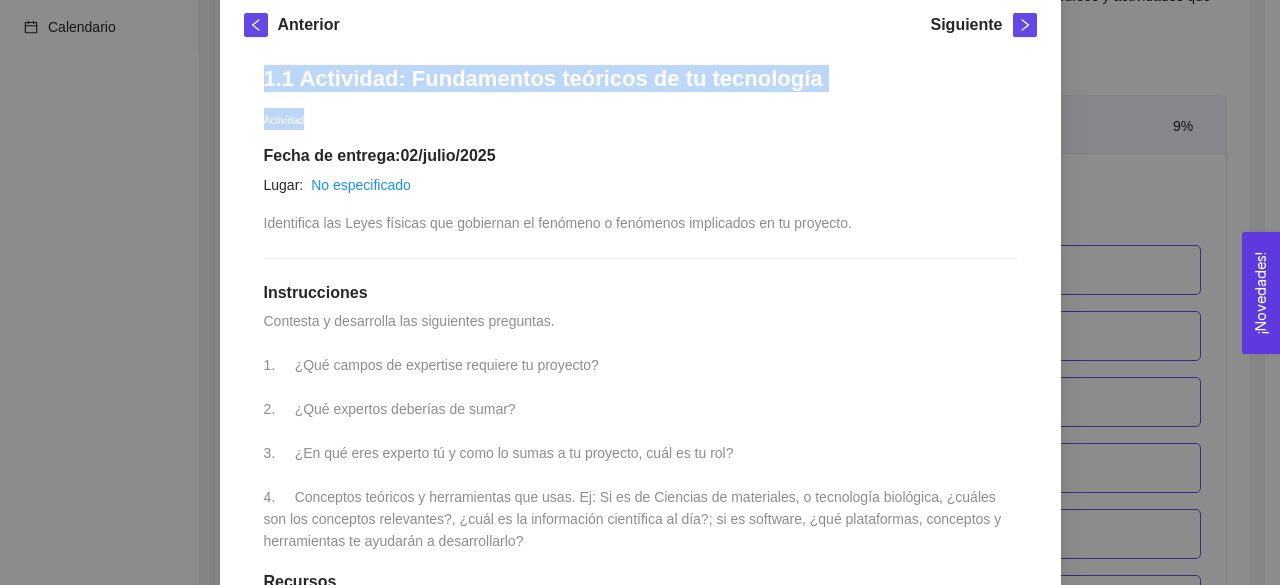 drag, startPoint x: 257, startPoint y: 78, endPoint x: 772, endPoint y: 93, distance: 515.2184 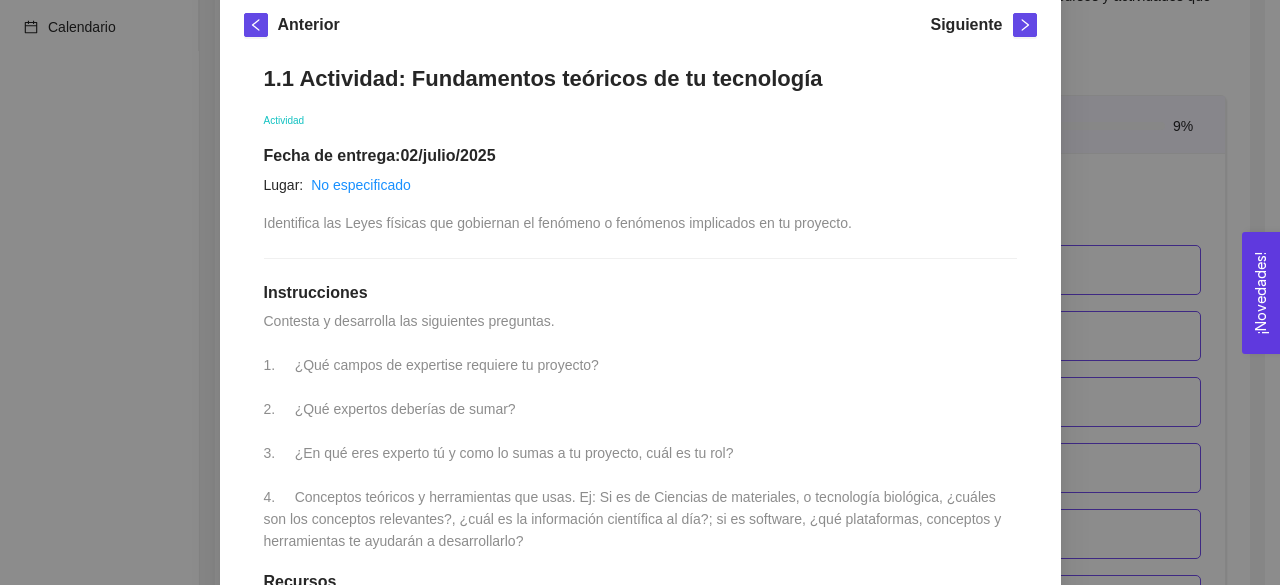 click on "Lugar: No especificado Identifica las Leyes físicas que gobiernan el fenómeno o fenómenos implicados en tu proyecto." at bounding box center [558, 204] 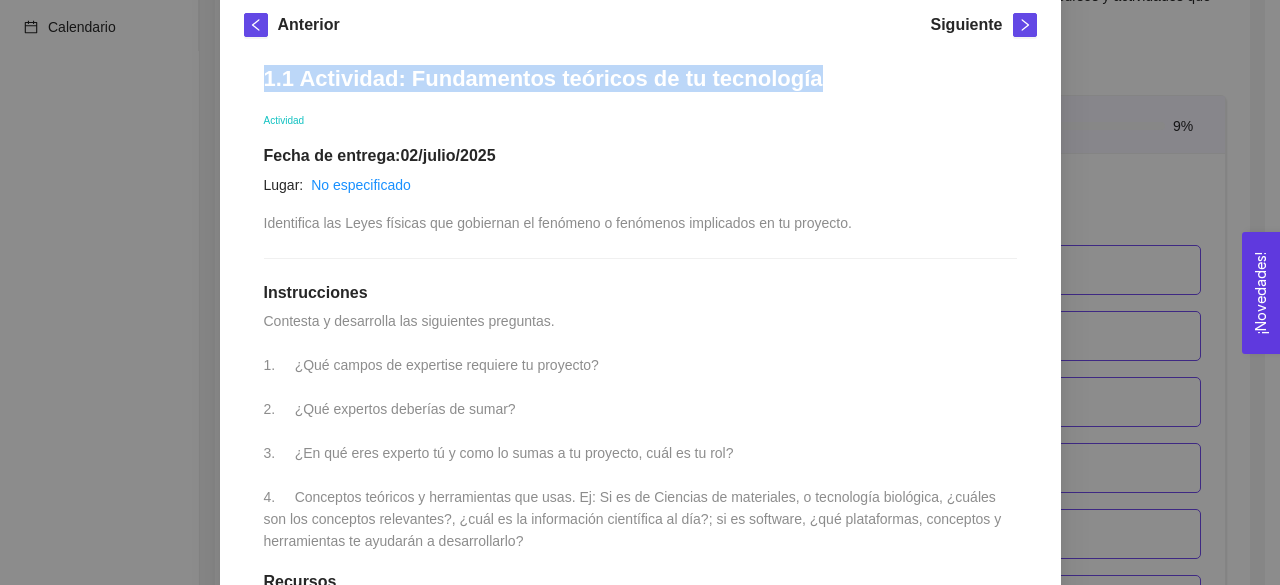 drag, startPoint x: 248, startPoint y: 61, endPoint x: 806, endPoint y: 63, distance: 558.0036 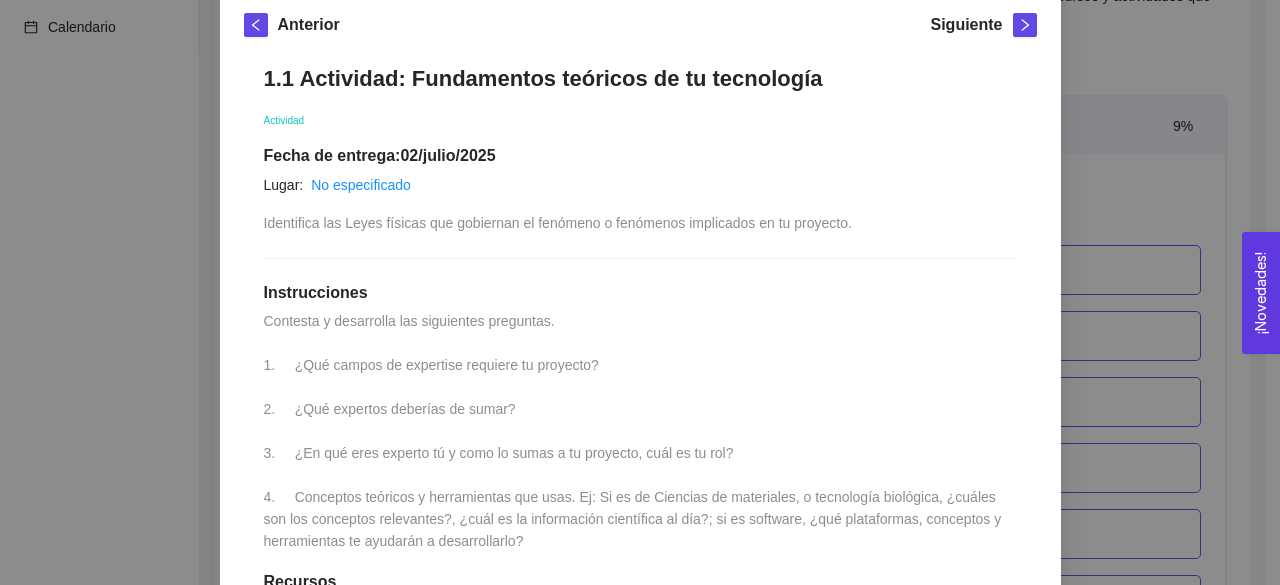 click on "Anterior Siguiente" at bounding box center (640, 29) 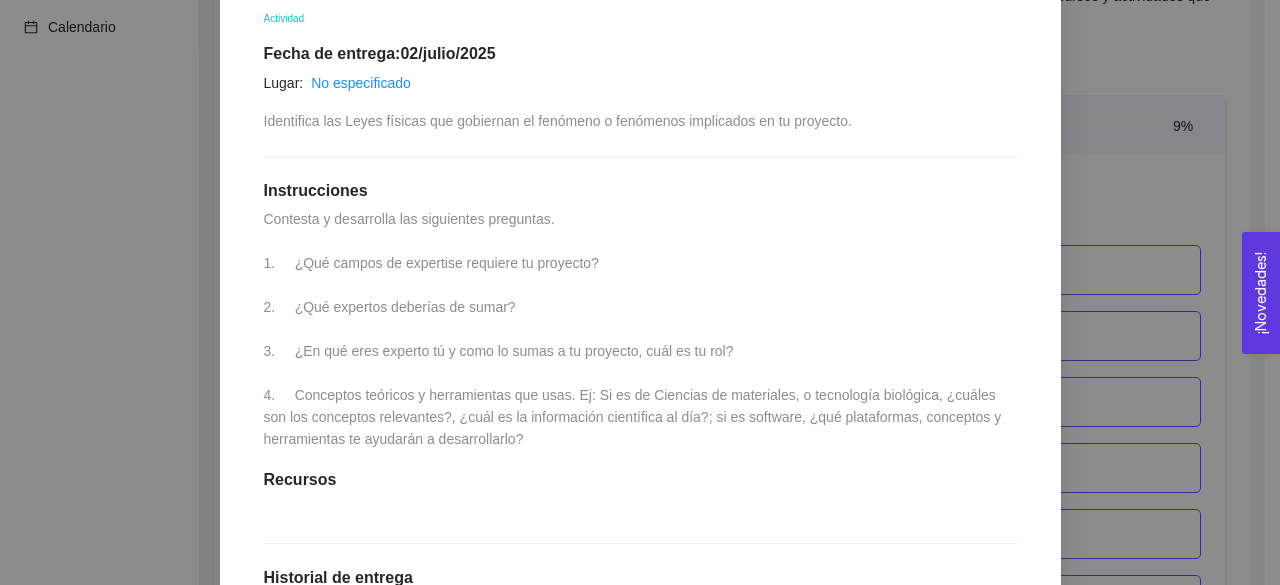 scroll, scrollTop: 422, scrollLeft: 0, axis: vertical 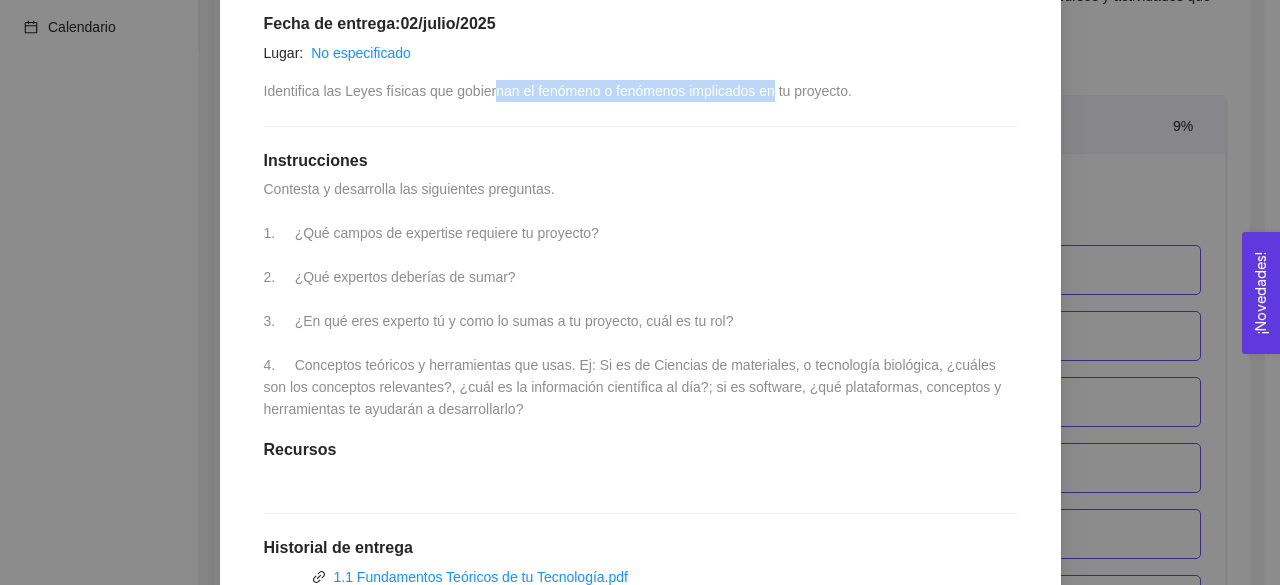 drag, startPoint x: 235, startPoint y: 123, endPoint x: 760, endPoint y: 94, distance: 525.80035 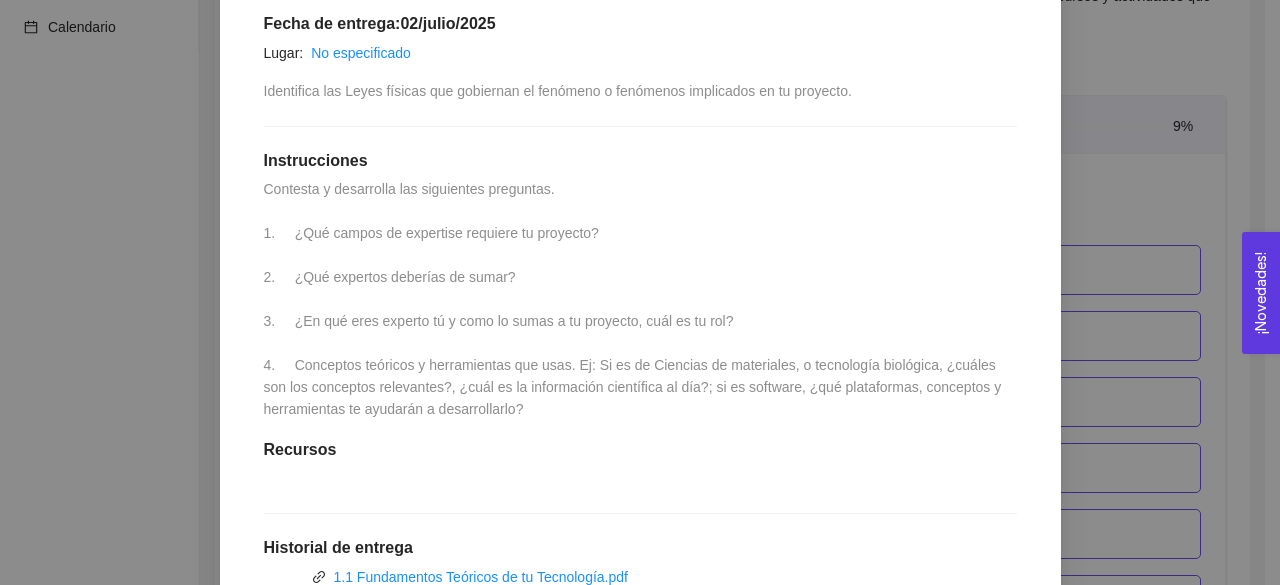 click on "1.1 Actividad: Fundamentos teóricos de tu tecnología Actividad Fecha de entrega:  02/julio/2025 Lugar: No especificado Identifica las Leyes físicas que gobiernan el fenómeno o fenómenos implicados en tu proyecto.
Instrucciones Contesta y desarrolla las siguientes preguntas.
1.	¿Qué campos de expertise requiere tu proyecto?
2.	¿Qué expertos deberías de sumar?
3.	¿En qué eres experto tú y como lo sumas a tu proyecto, cuál es tu rol?
4.	Conceptos teóricos y herramientas que usas. Ej: Si es de Ciencias de materiales, o tecnología biológica, ¿cuáles son los conceptos relevantes?, ¿cuál es la información científica al día?; si es software, ¿qué plataformas, conceptos y herramientas te ayudarán a desarrollarlo?
Recursos Historial de entrega 1.1 Fundamentos Teóricos de tu Tecnología.pdf CuackerStudios: en esta actividad exploramos los fundamentos teóricos de las tecnologías usadas, así como en la experiencia individual de cada integrante. [FIRST] [LAST] Comentarios" at bounding box center [640, 452] 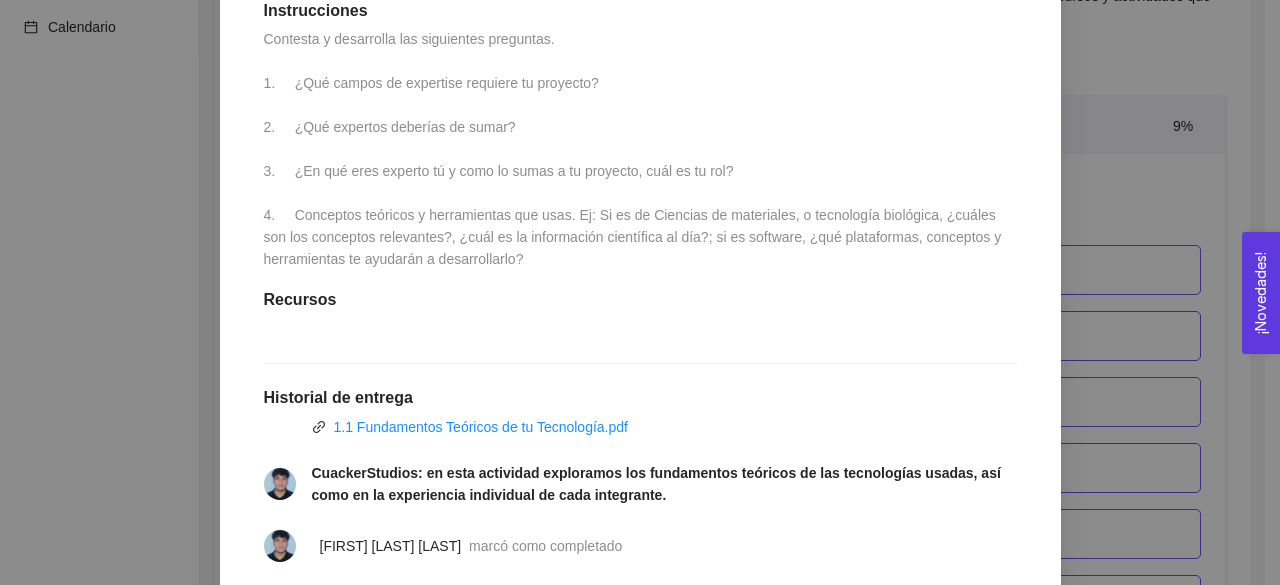 scroll, scrollTop: 526, scrollLeft: 0, axis: vertical 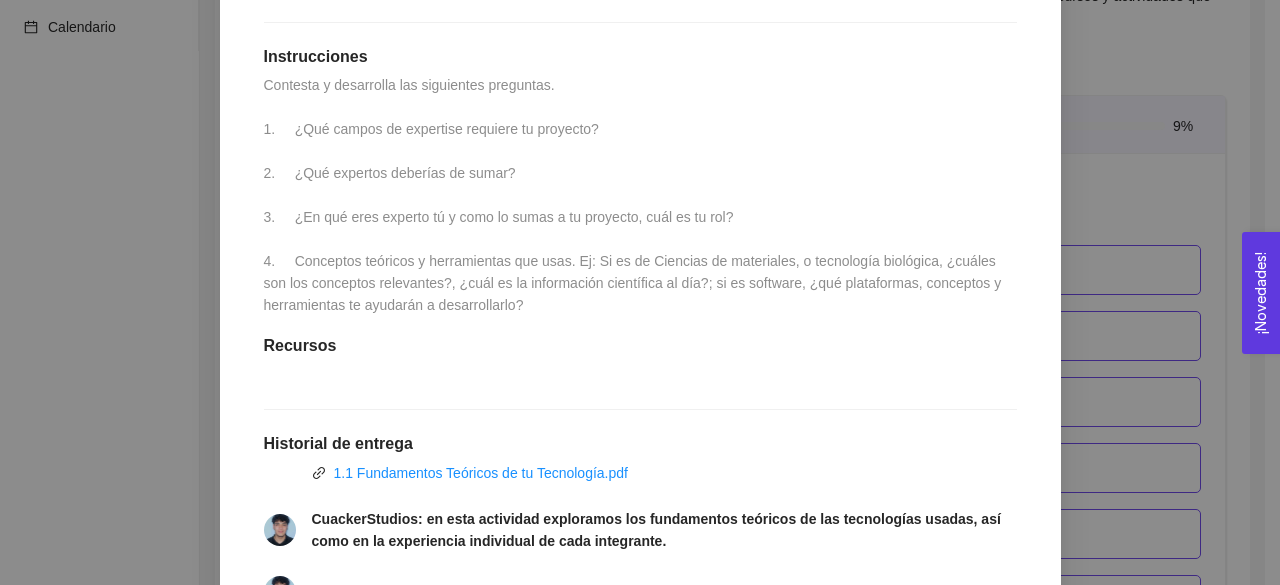 drag, startPoint x: 251, startPoint y: 123, endPoint x: 525, endPoint y: 325, distance: 340.41153 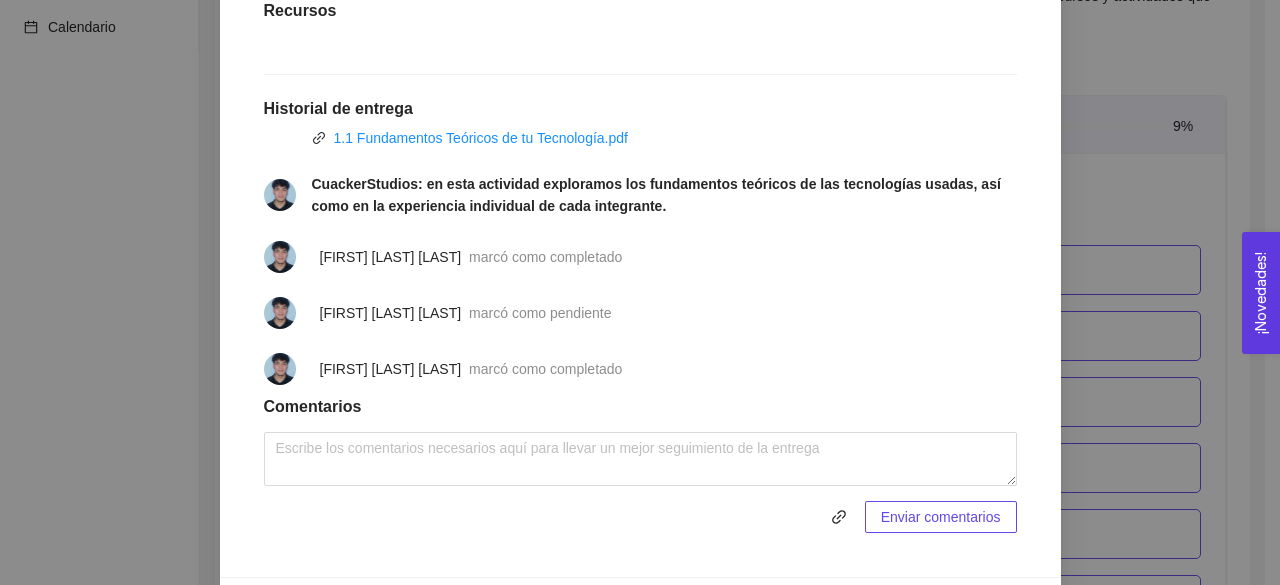 scroll, scrollTop: 862, scrollLeft: 0, axis: vertical 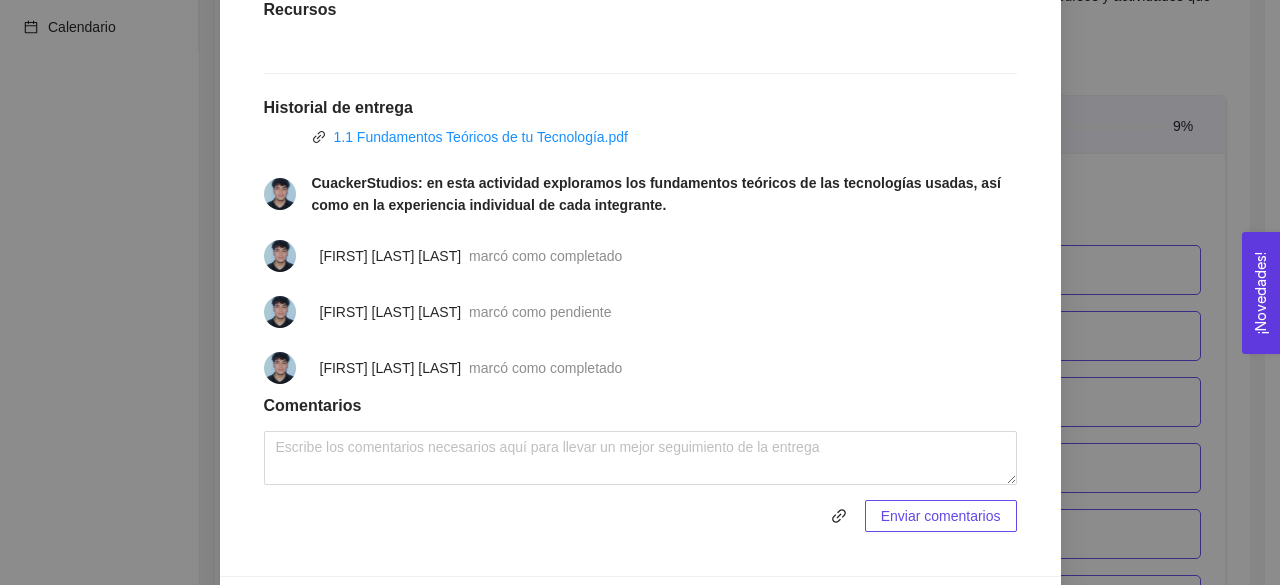 click on "marcó como completado" at bounding box center (545, 256) 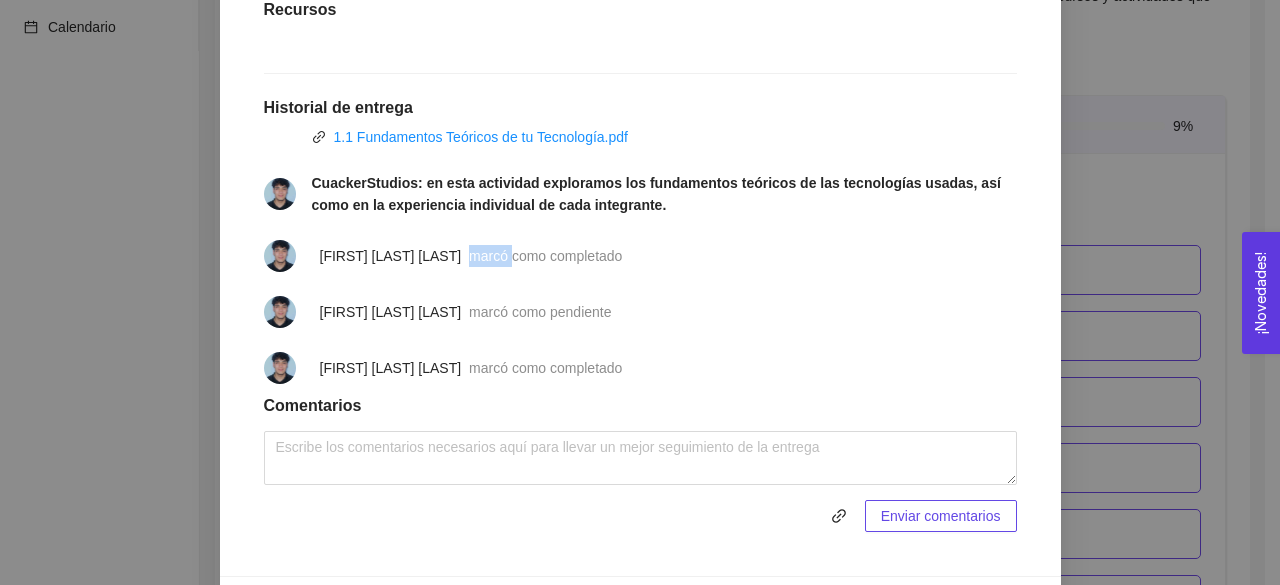 click on "marcó como completado" at bounding box center (545, 256) 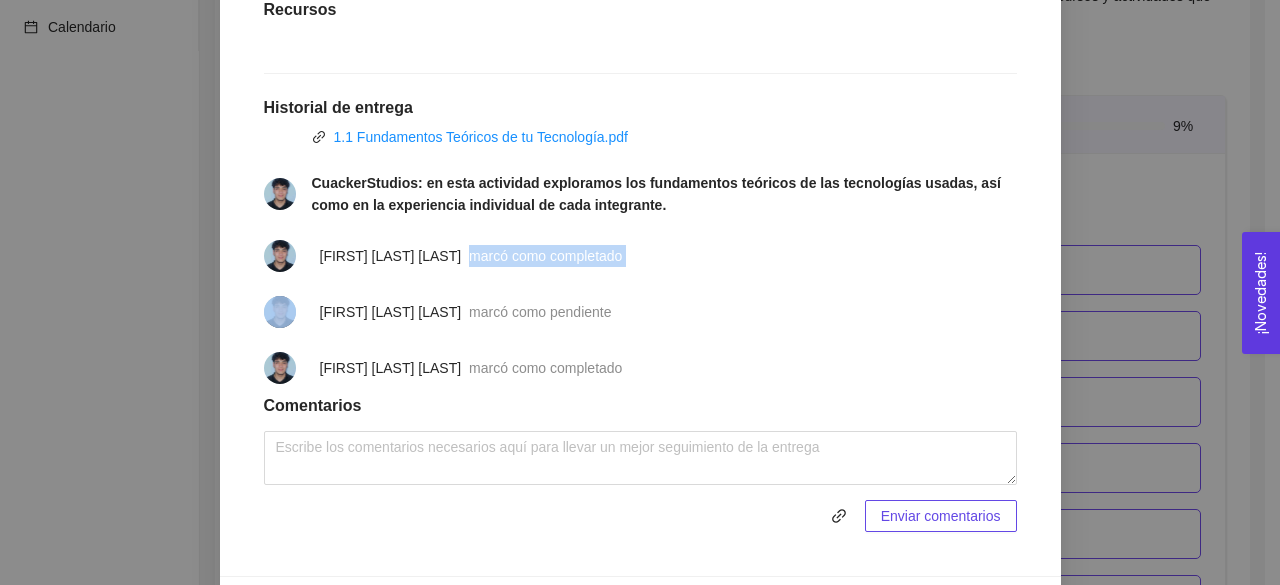 click on "marcó como completado" at bounding box center [545, 256] 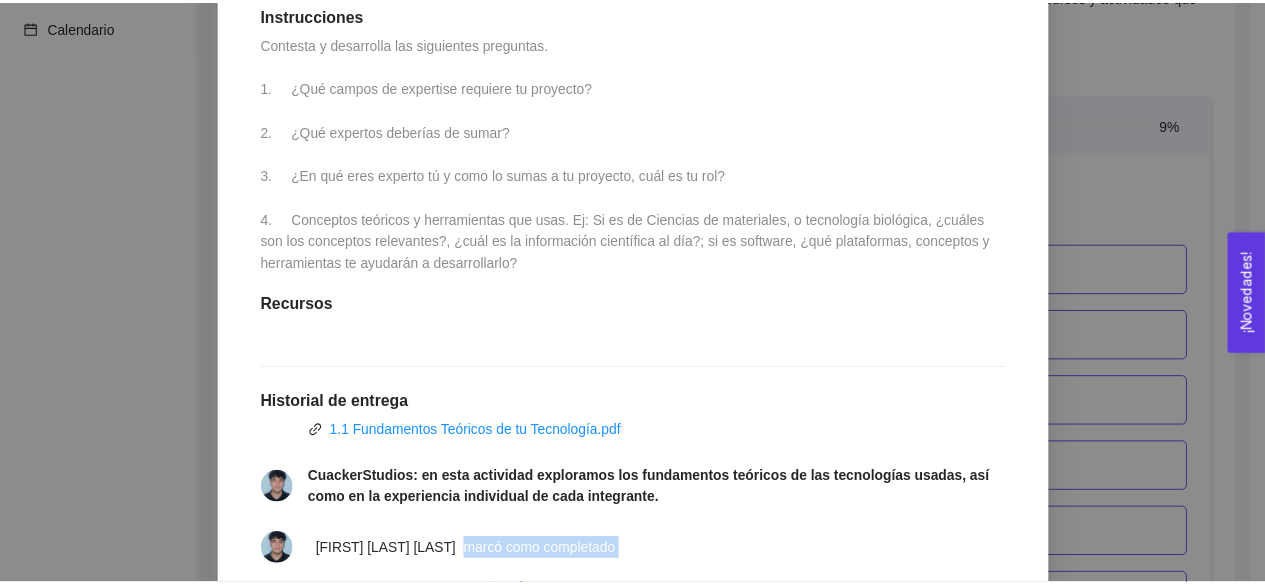 scroll, scrollTop: 564, scrollLeft: 0, axis: vertical 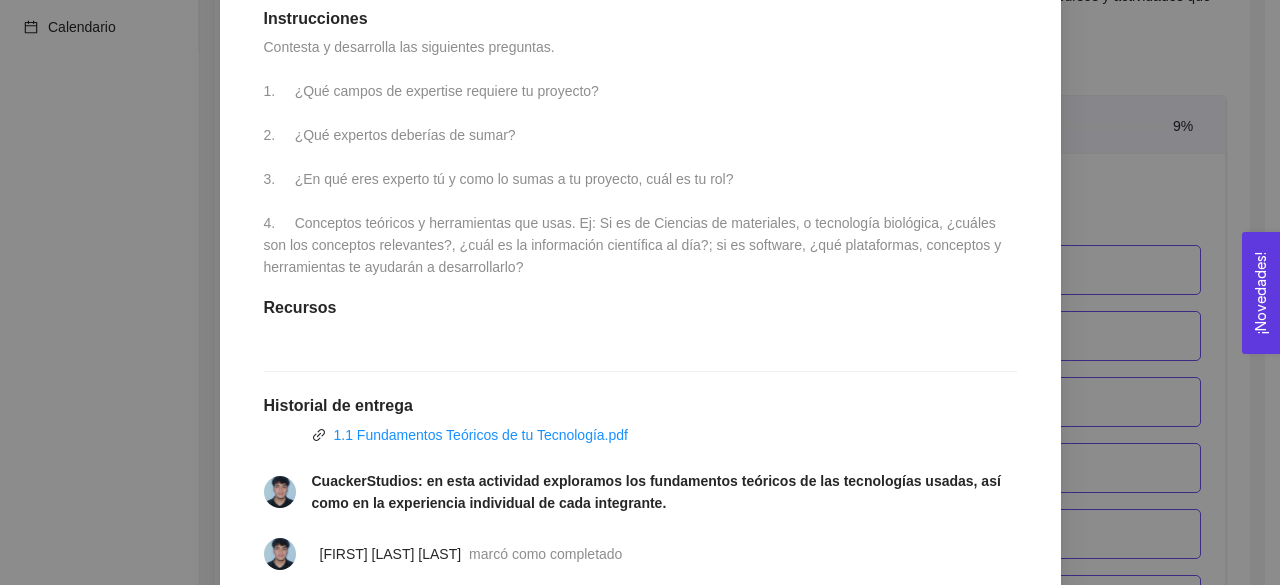click on "1. DESARROLLO DEL PRODUCTO El emprendedor puede conocer los primeros pasos para el desarrollo de su producto
Asignado por  [FIRST] [LAST] [LAST]   ( Coordinador ) Pendiente Completado Verificado Anterior Siguiente 1.1 Actividad: Fundamentos teóricos de tu tecnología Actividad Fecha de entrega:  02/julio/2025 Lugar: No especificado Identifica las Leyes físicas que gobiernan el fenómeno o fenómenos implicados en tu proyecto.
Instrucciones Contesta y desarrolla las siguientes preguntas.
1.	¿Qué campos de expertise requiere tu proyecto?
2.	¿Qué expertos deberías de sumar?
3.	¿En qué eres experto tú y como lo sumas a tu proyecto, cuál es tu rol?
4.	Conceptos teóricos y herramientas que usas. Ej: Si es de Ciencias de materiales, o tecnología biológica, ¿cuáles son los conceptos relevantes?, ¿cuál es la información científica al día?; si es software, ¿qué plataformas, conceptos y herramientas te ayudarán a desarrollarlo?
Recursos Historial de entrega Comentarios Cancelar" at bounding box center [640, 292] 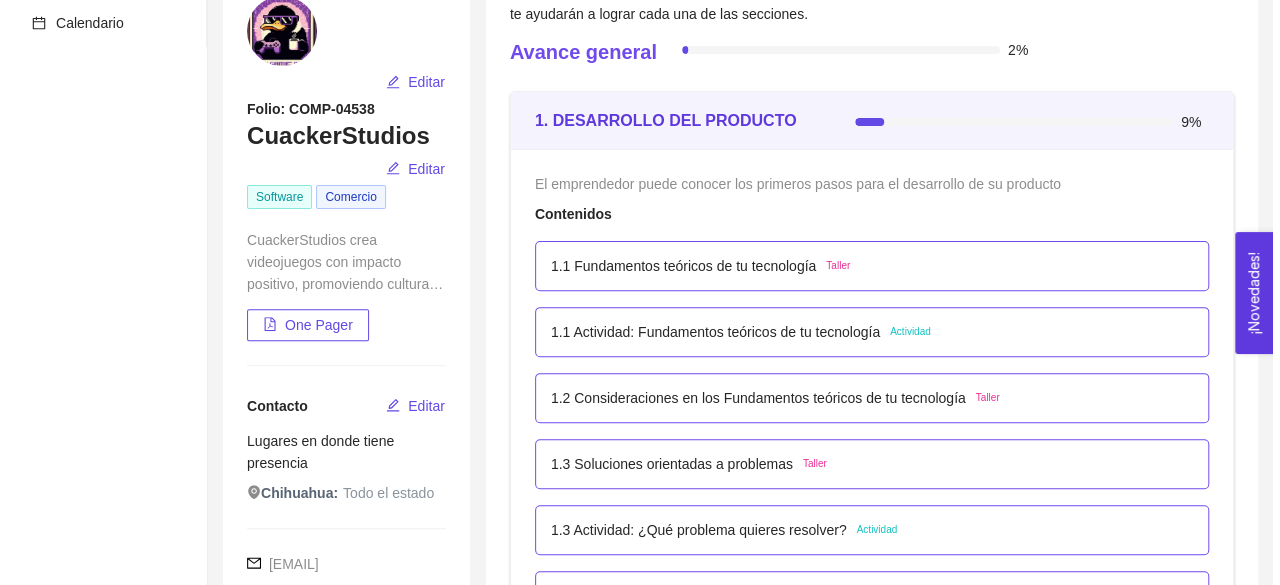 scroll, scrollTop: 207, scrollLeft: 0, axis: vertical 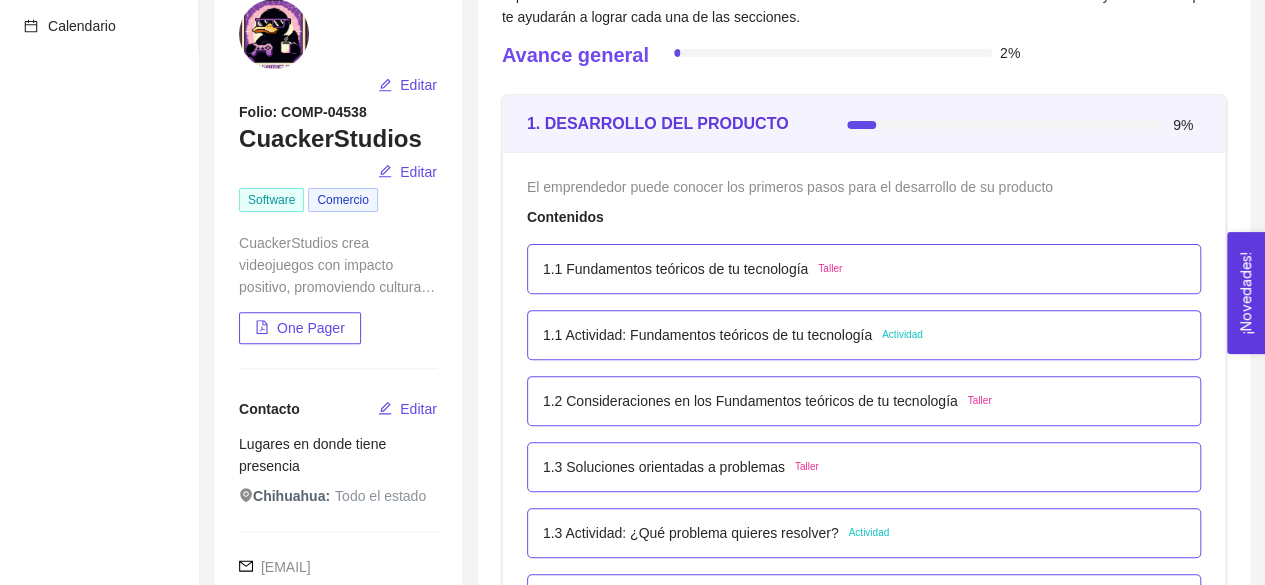 click on "1.1 Fundamentos teóricos de tu tecnología" at bounding box center (675, 269) 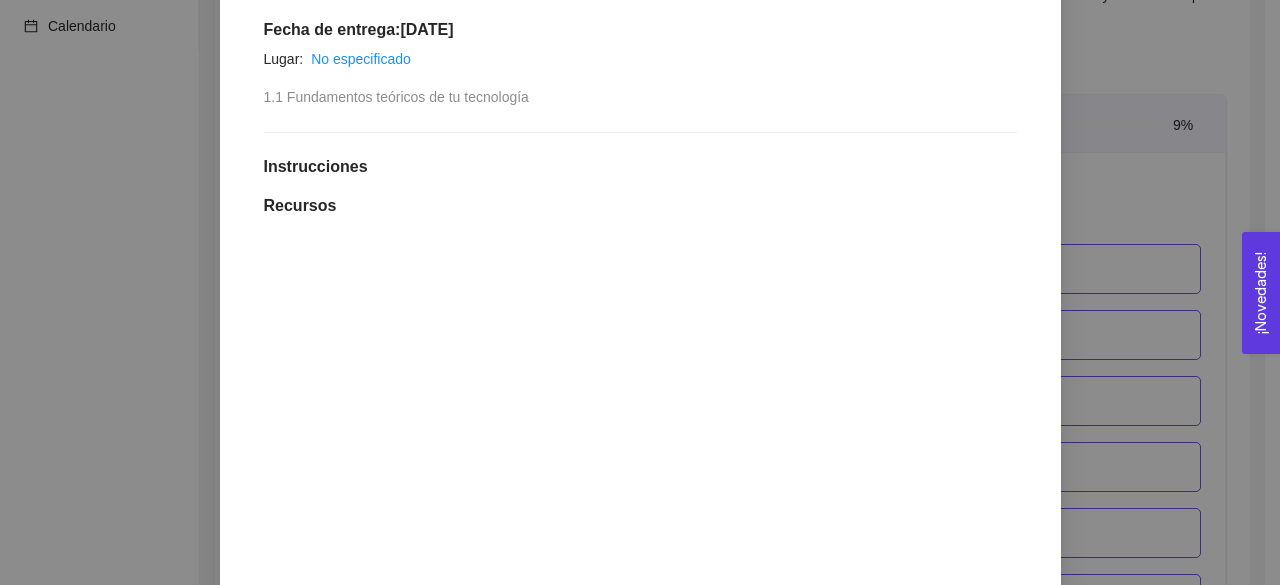 scroll, scrollTop: 906, scrollLeft: 0, axis: vertical 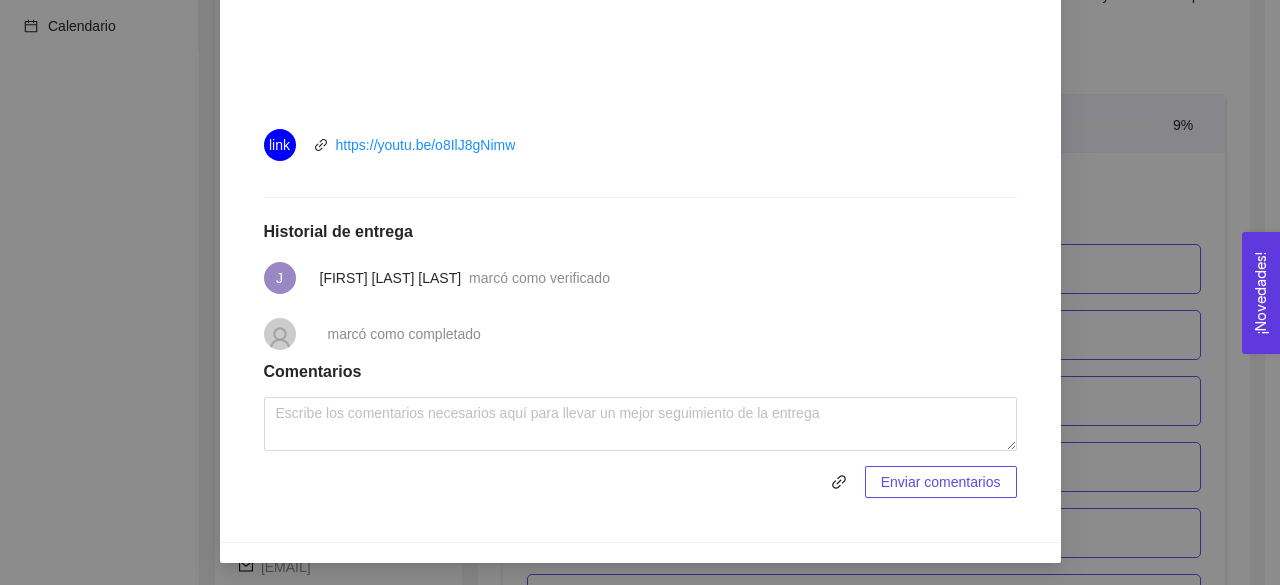 click on "marcó como verificado" at bounding box center (539, 278) 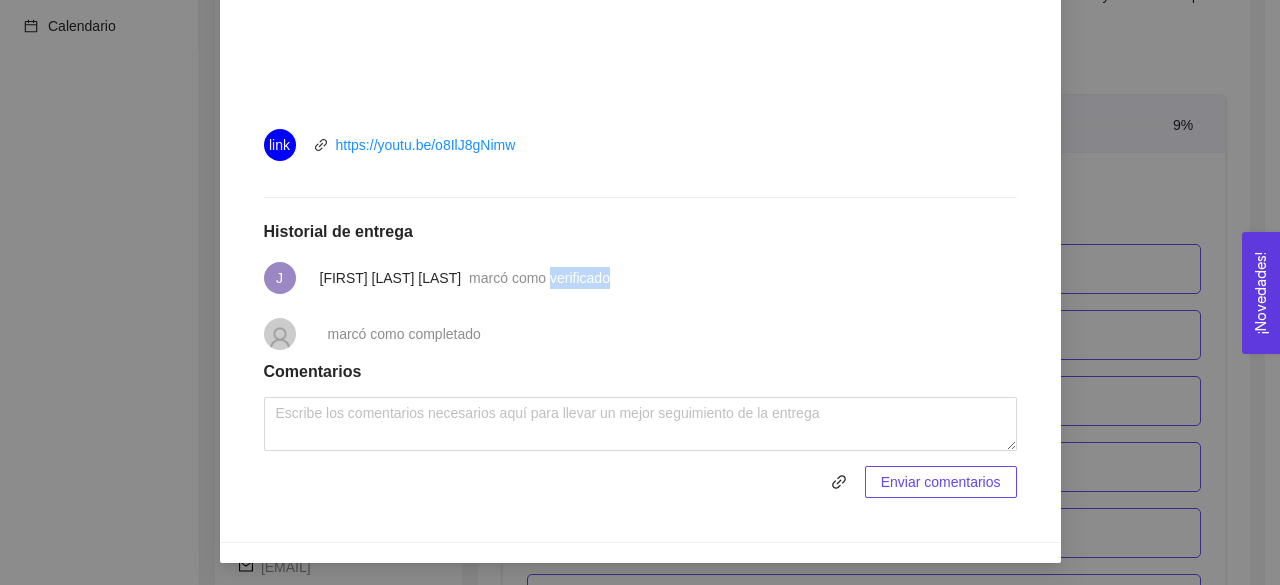 click on "marcó como verificado" at bounding box center (539, 278) 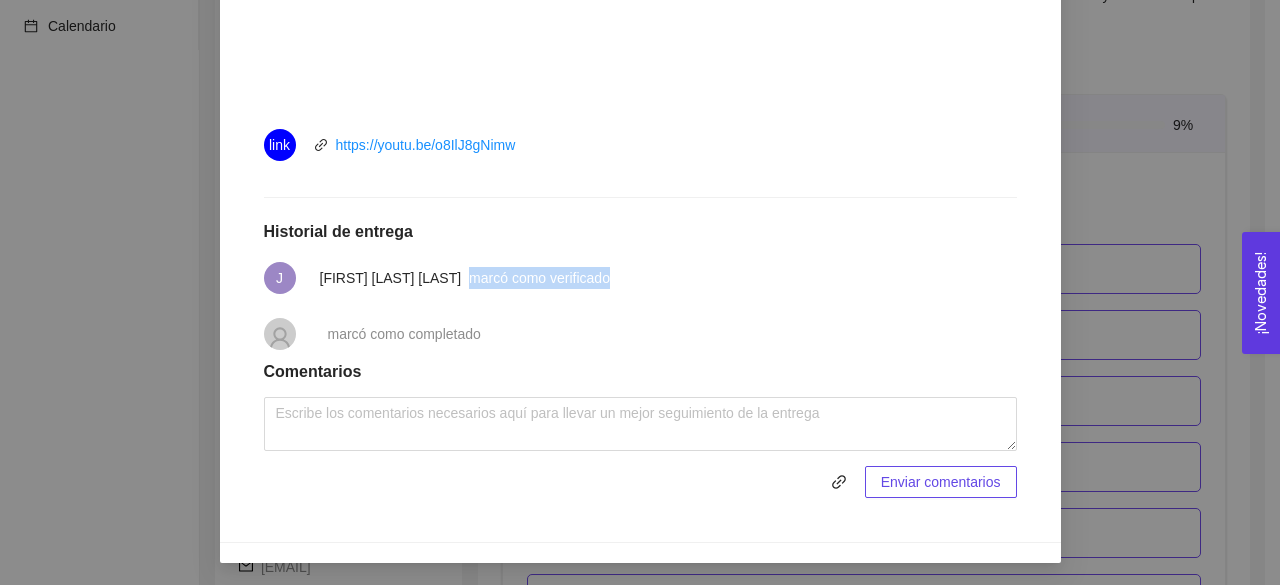 click on "marcó como verificado" at bounding box center (539, 278) 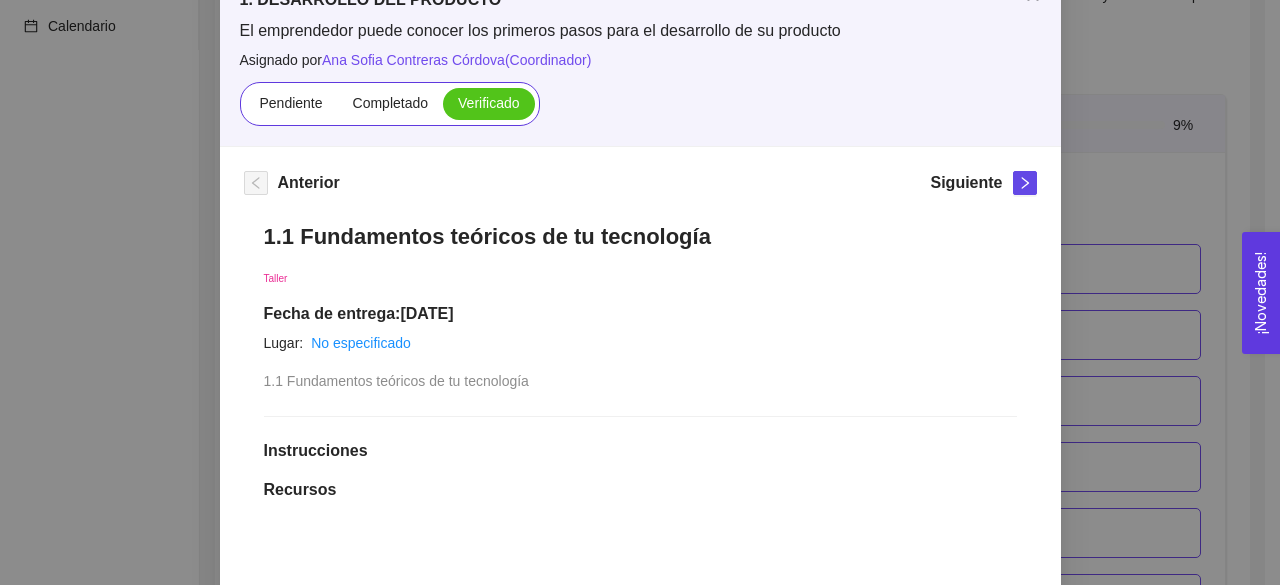 scroll, scrollTop: 124, scrollLeft: 0, axis: vertical 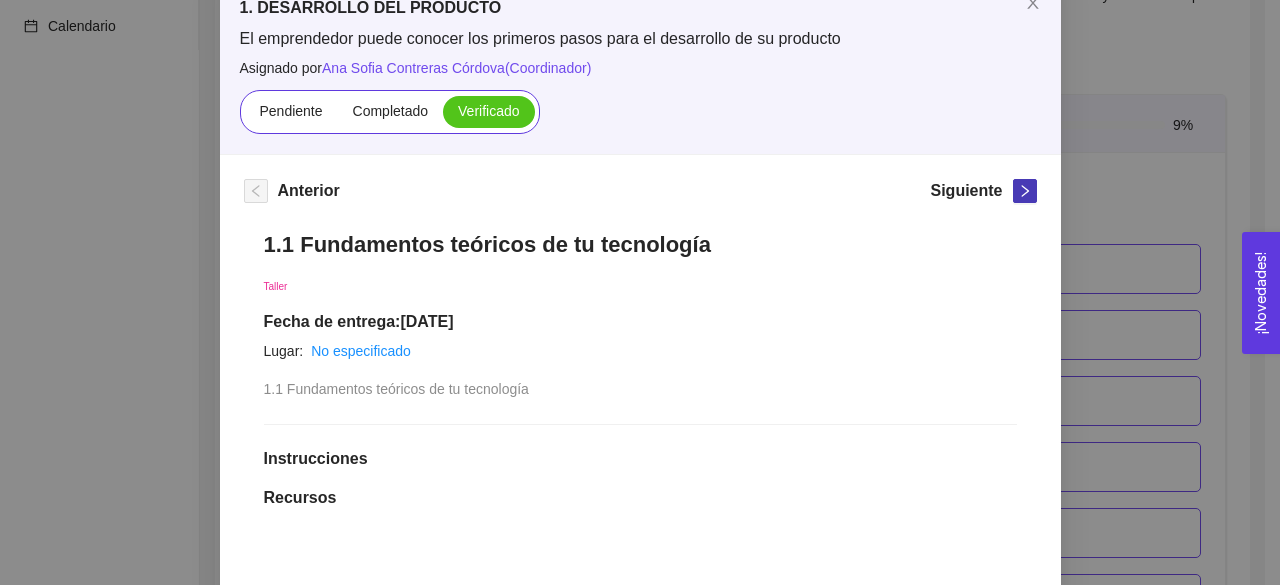 click at bounding box center [1025, 191] 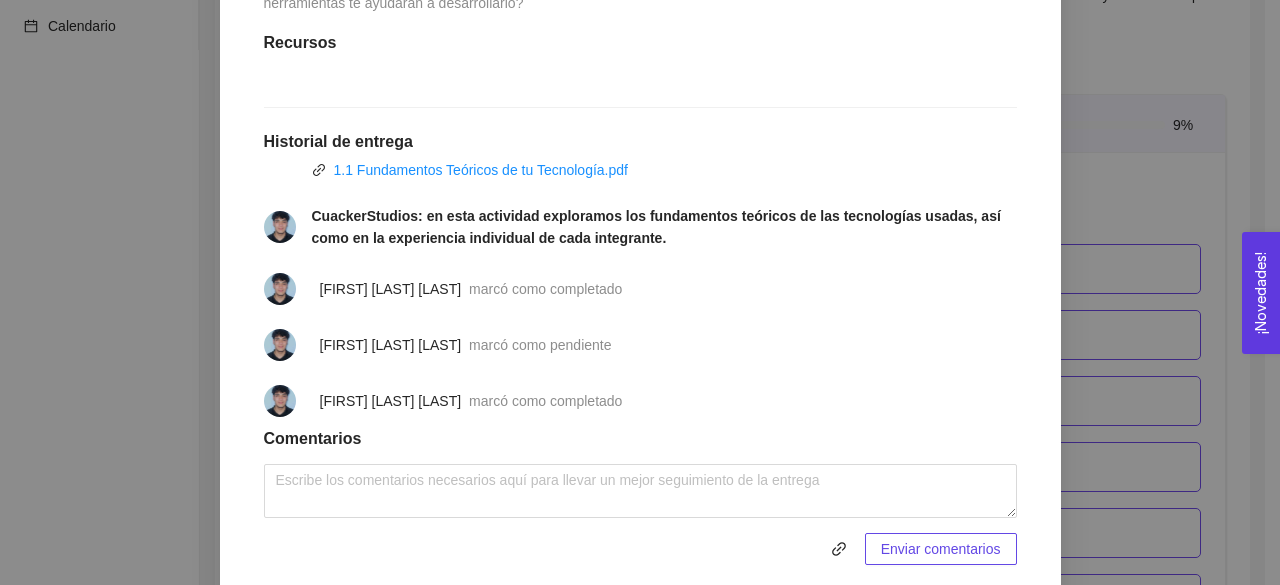 scroll, scrollTop: 793, scrollLeft: 0, axis: vertical 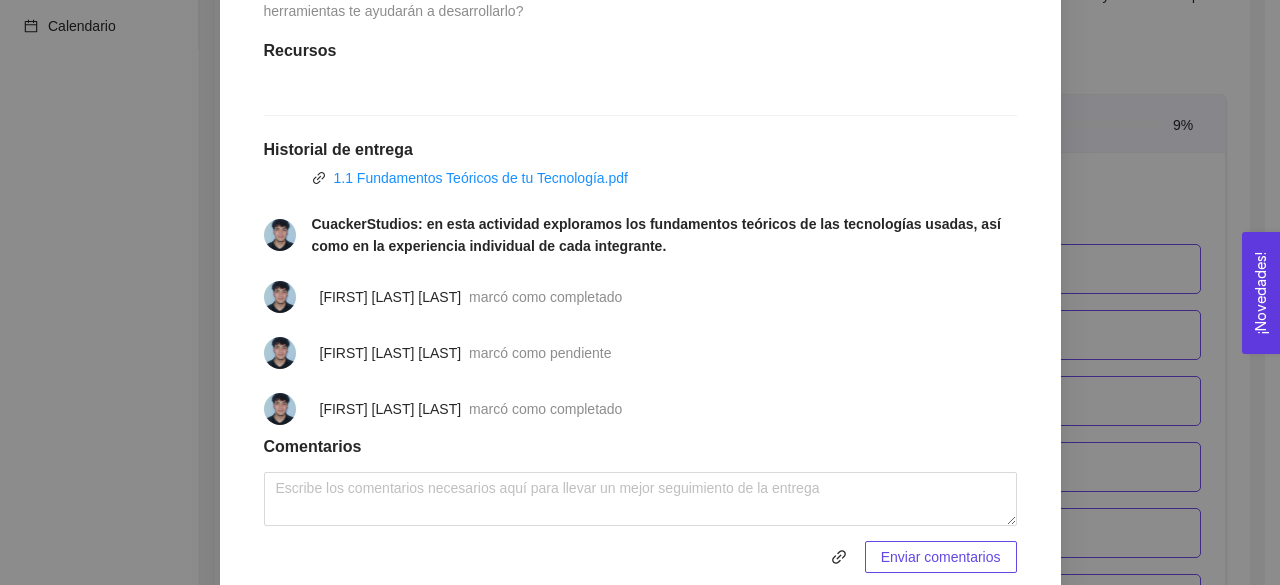 click on "1. DESARROLLO DEL PRODUCTO El emprendedor puede conocer los primeros pasos para el desarrollo de su producto
Asignado por  [FIRST] [LAST] [LAST]   ( Coordinador ) Pendiente Completado Verificado Anterior Siguiente 1.1 Actividad: Fundamentos teóricos de tu tecnología Actividad Lugar: No especificado Identifica las Leyes físicas que gobiernan el fenómeno o fenómenos implicados en tu proyecto.
Instrucciones Contesta y desarrolla las siguientes preguntas.
1.	¿Qué campos de expertise requiere tu proyecto?
2.	¿Qué expertos deberías de sumar?
3.	¿En qué eres experto tú y como lo sumas a tu proyecto, cuál es tu rol?
4.	Conceptos teóricos y herramientas que usas. Ej: Si es de Ciencias de materiales, o tecnología biológica, ¿cuáles son los conceptos relevantes?, ¿cuál es la información científica al día?; si es software, ¿qué plataformas, conceptos y herramientas te ayudarán a desarrollarlo?
Recursos Historial de entrega 1.1 Fundamentos Teóricos de tu Tecnología.pdf" at bounding box center [640, 292] 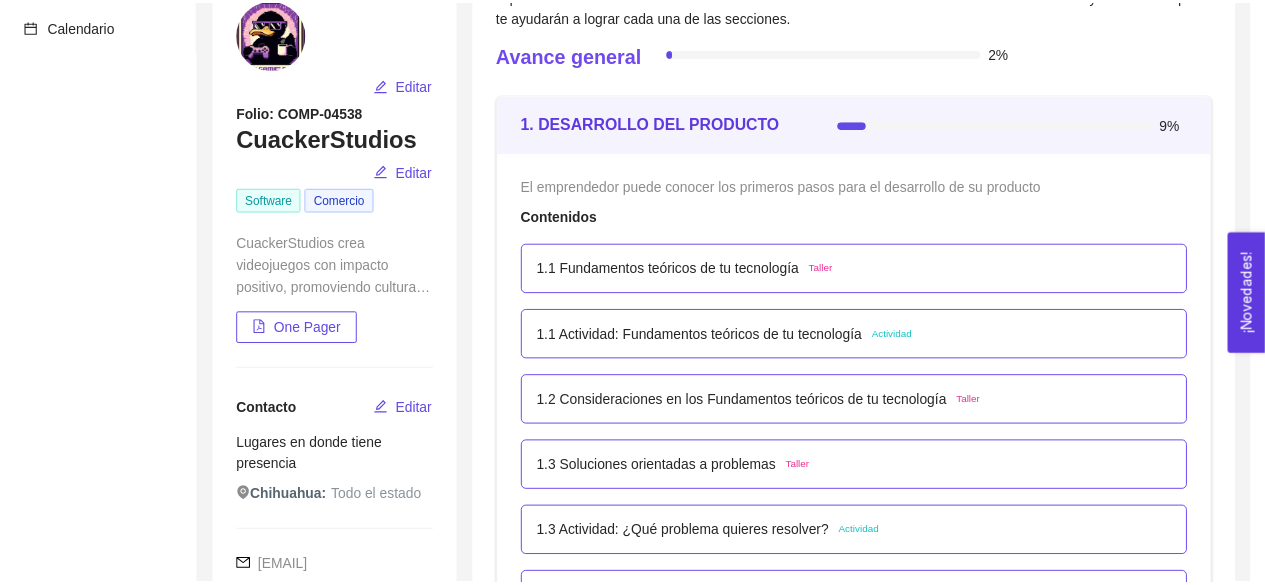 scroll, scrollTop: 789, scrollLeft: 0, axis: vertical 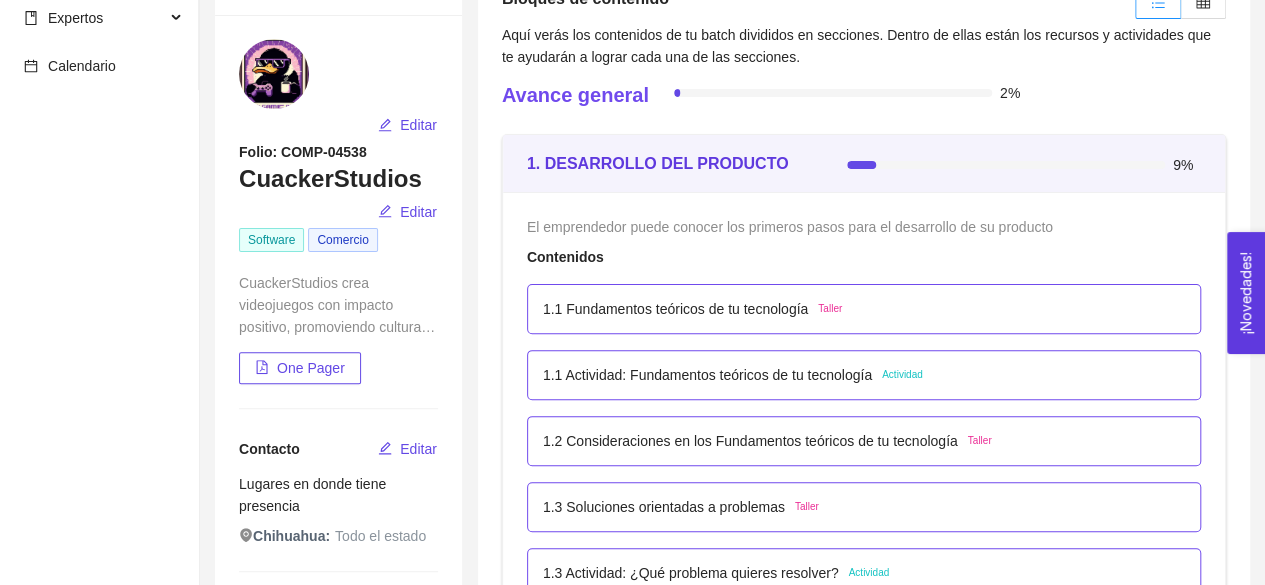 click on "1.1 Fundamentos teóricos de tu tecnología Taller" at bounding box center (864, 309) 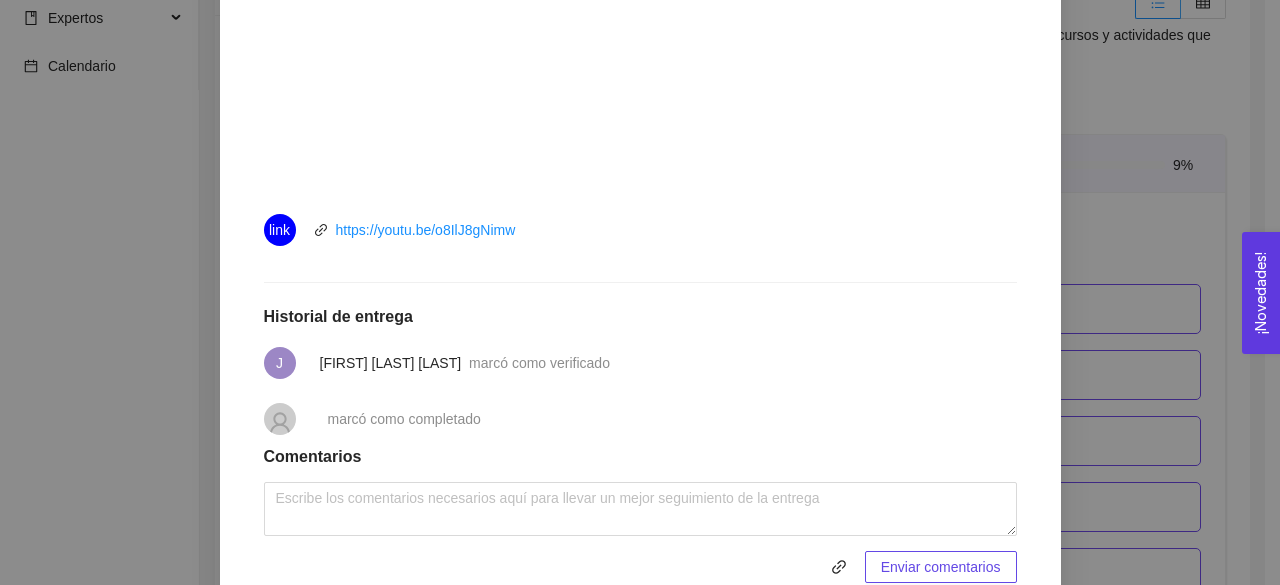 scroll, scrollTop: 829, scrollLeft: 0, axis: vertical 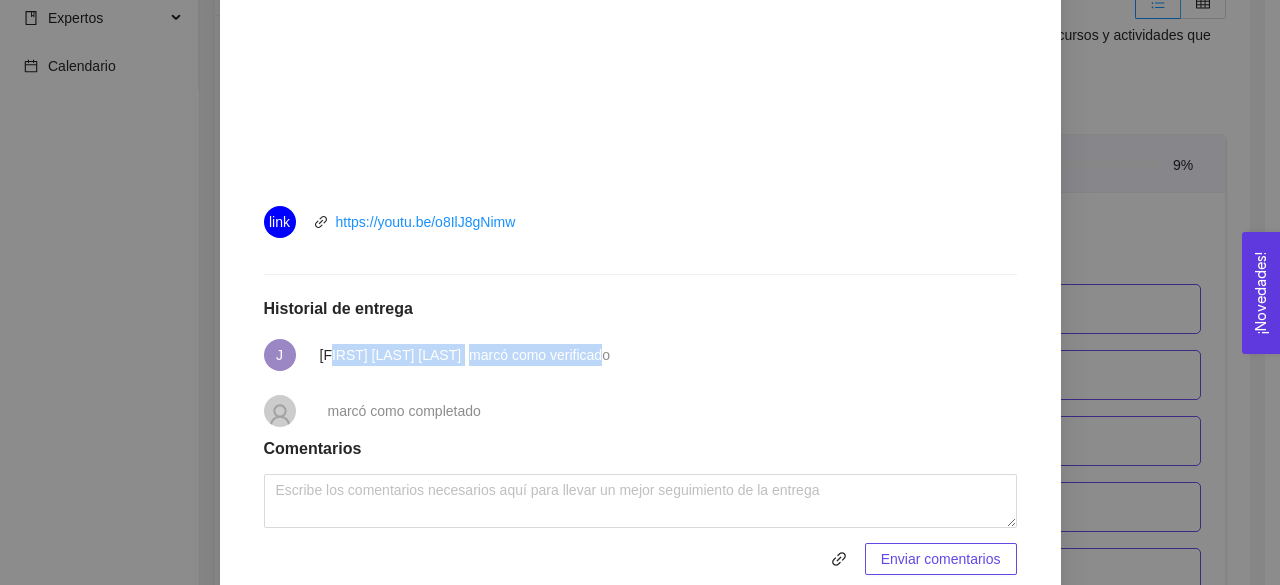 drag, startPoint x: 322, startPoint y: 361, endPoint x: 677, endPoint y: 354, distance: 355.069 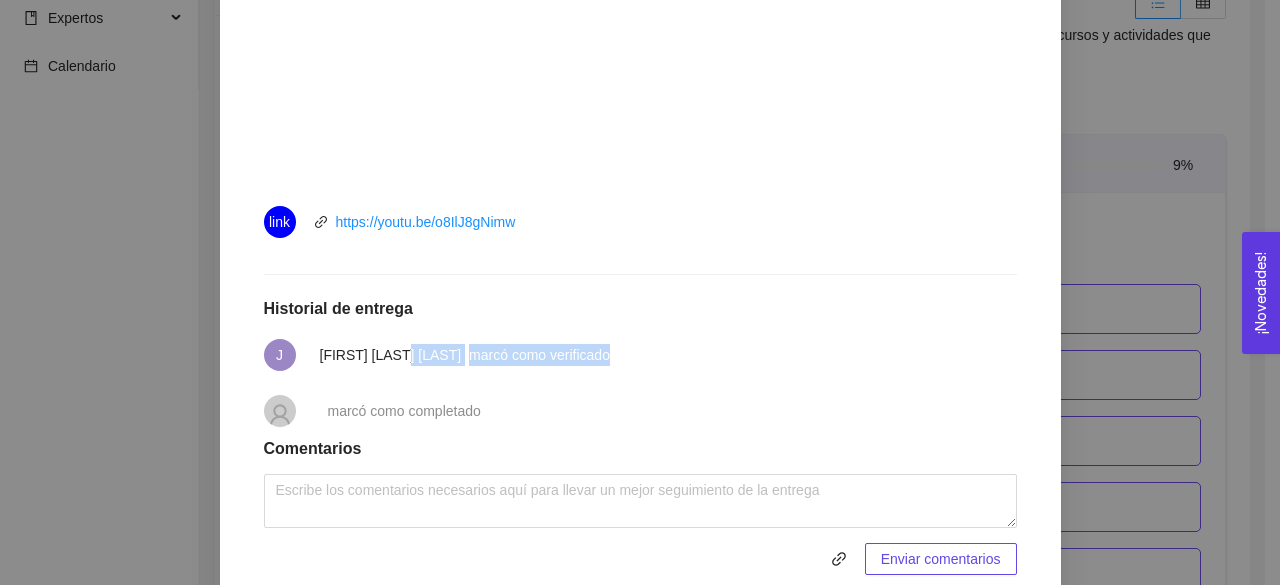 drag, startPoint x: 692, startPoint y: 354, endPoint x: 390, endPoint y: 346, distance: 302.10593 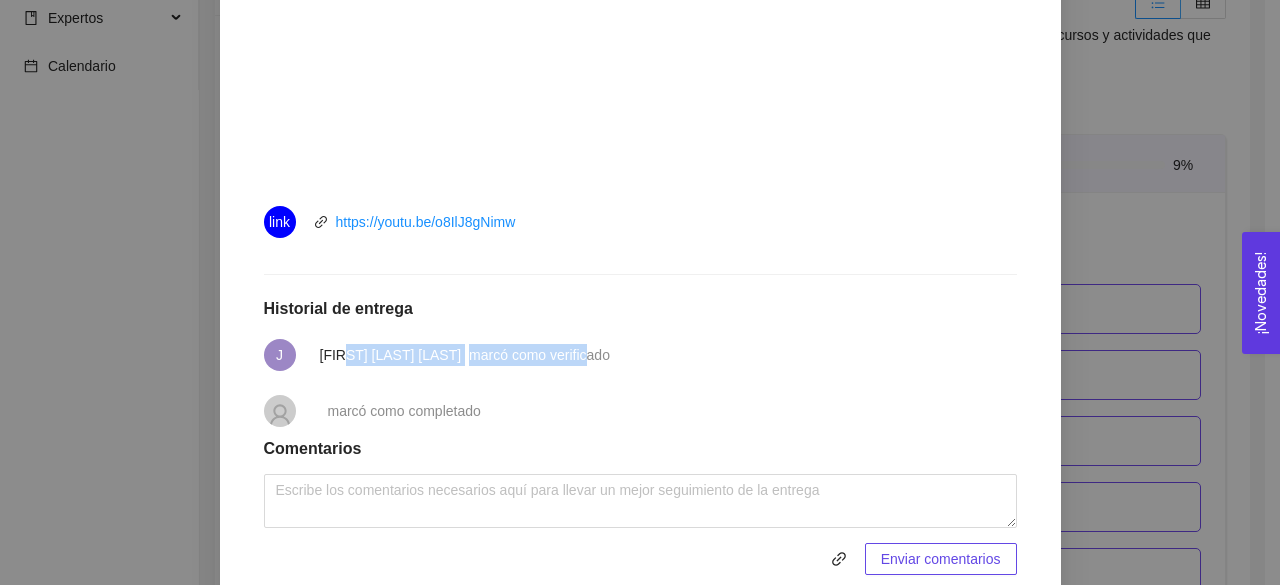 drag, startPoint x: 333, startPoint y: 353, endPoint x: 672, endPoint y: 384, distance: 340.41446 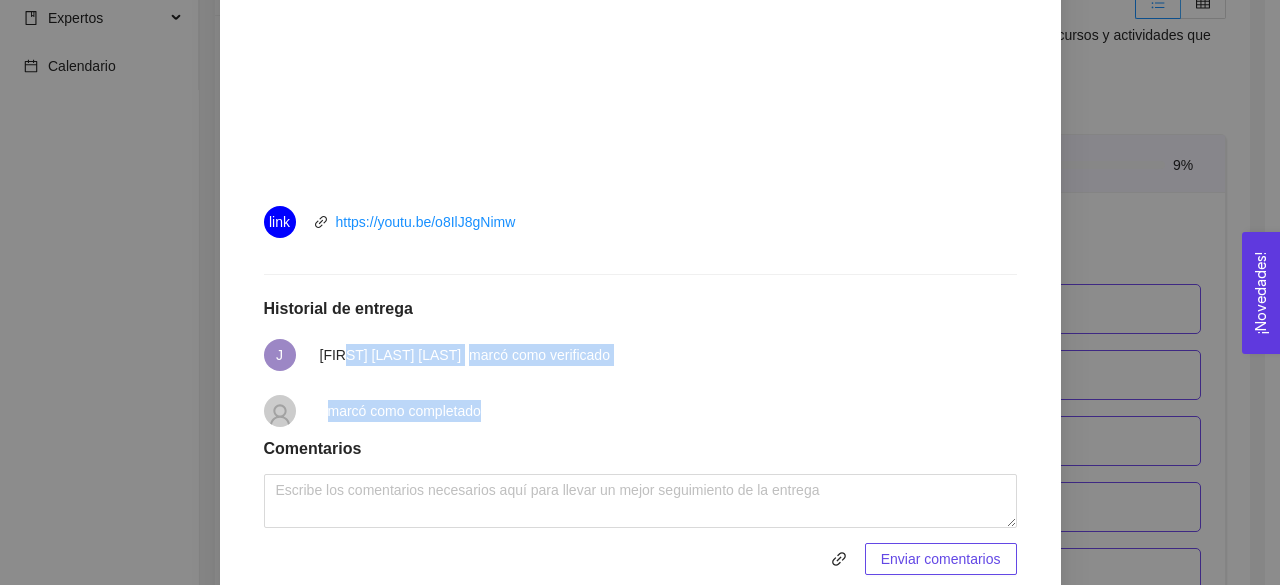 click on "marcó como completado" at bounding box center [640, 411] 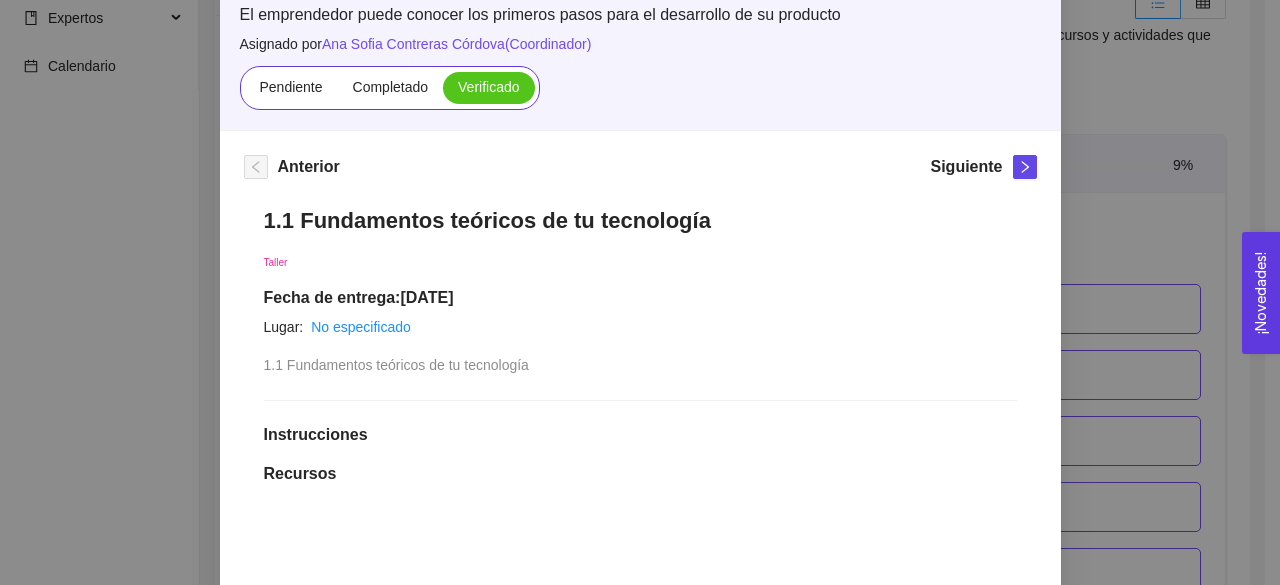 scroll, scrollTop: 146, scrollLeft: 0, axis: vertical 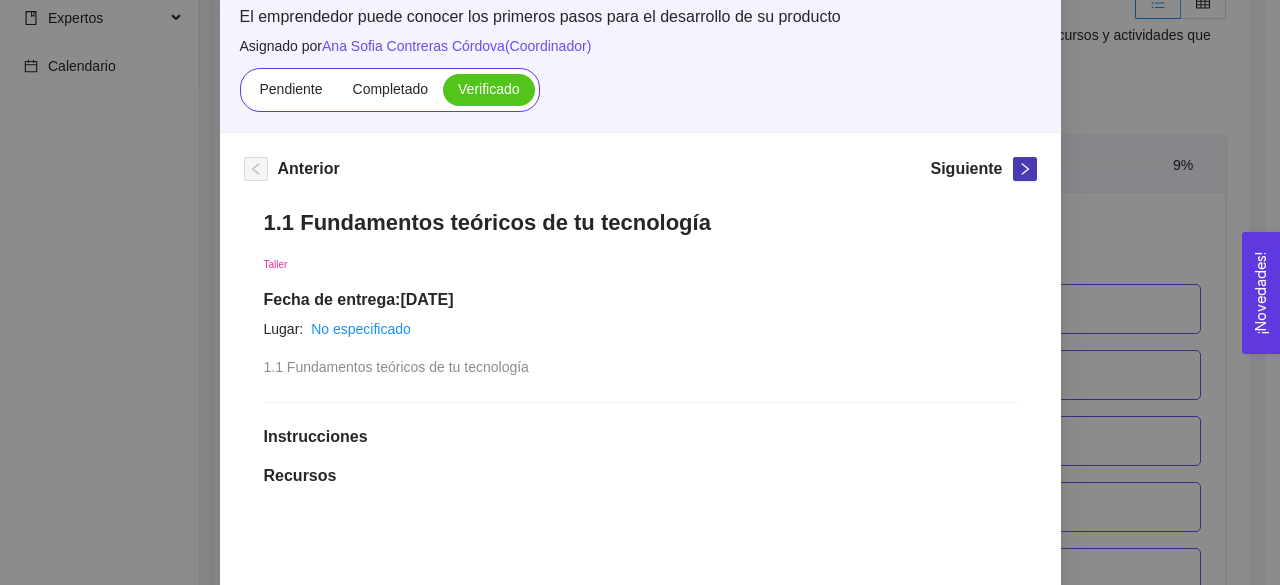click at bounding box center [1025, 169] 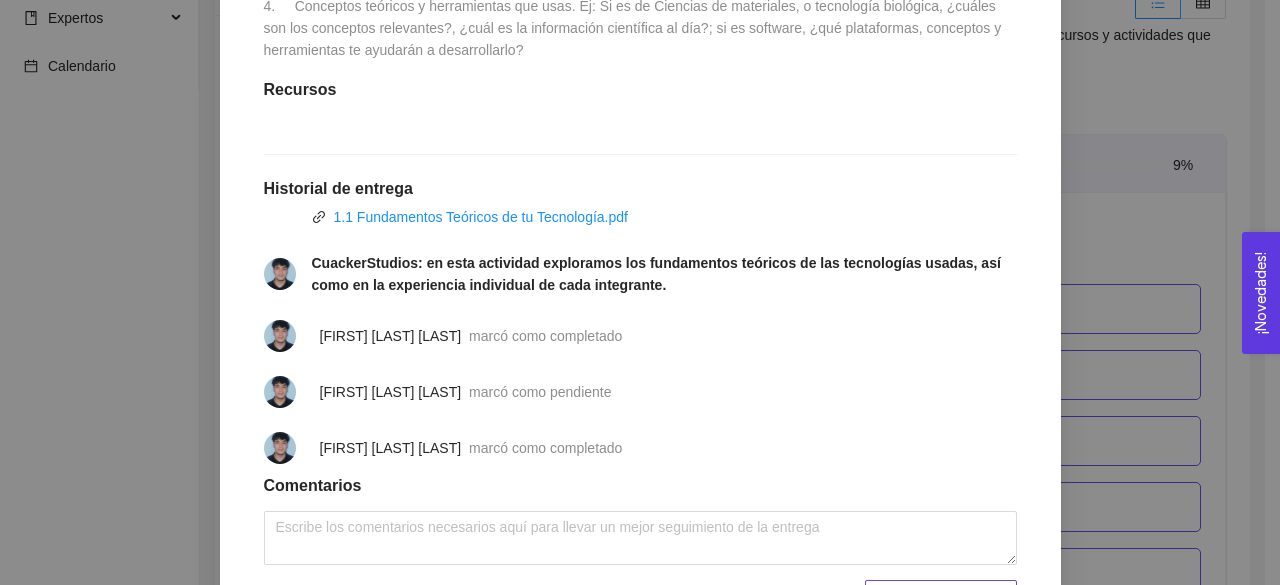 scroll, scrollTop: 787, scrollLeft: 0, axis: vertical 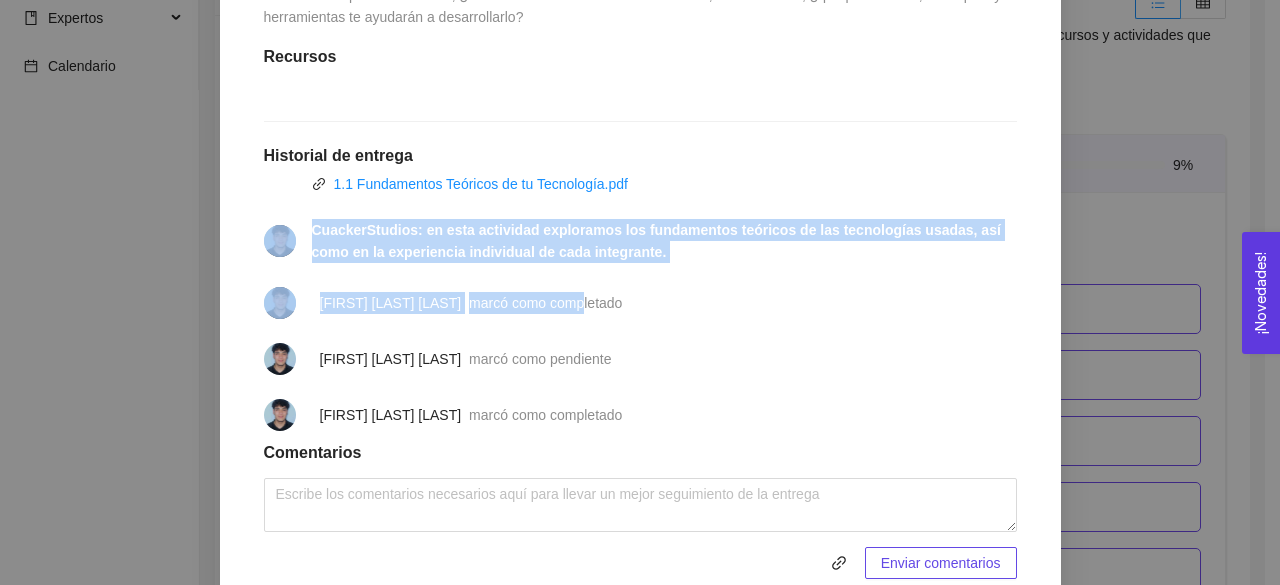 drag, startPoint x: 302, startPoint y: 256, endPoint x: 577, endPoint y: 351, distance: 290.94672 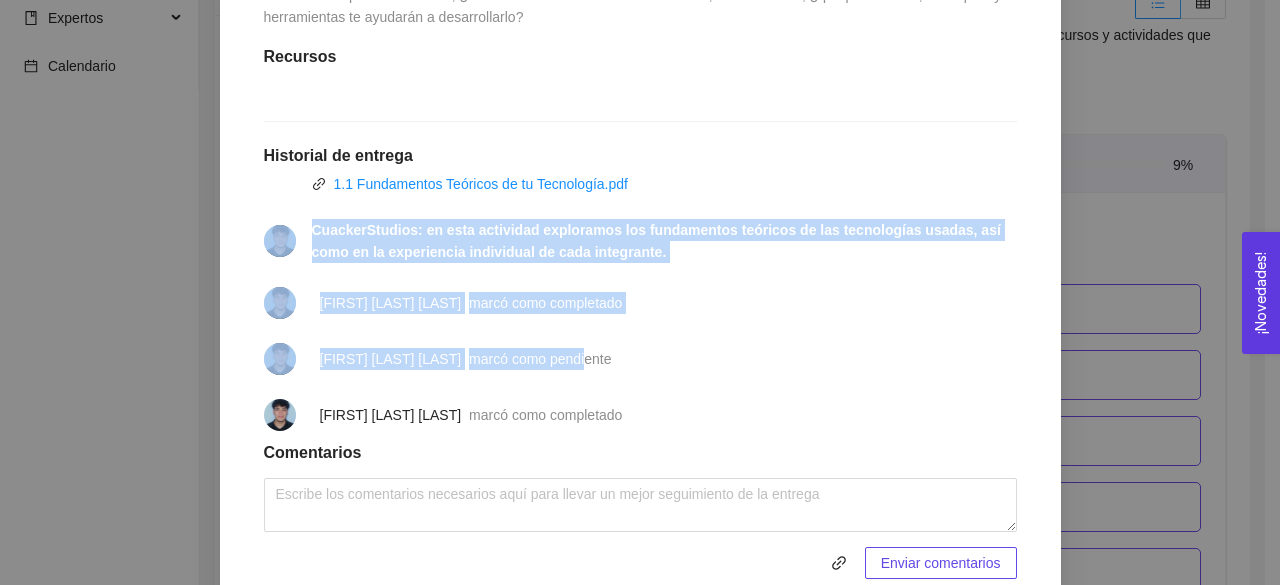 click on "[FIRST] [LAST] [LAST] marcó como pendiente" at bounding box center [640, 359] 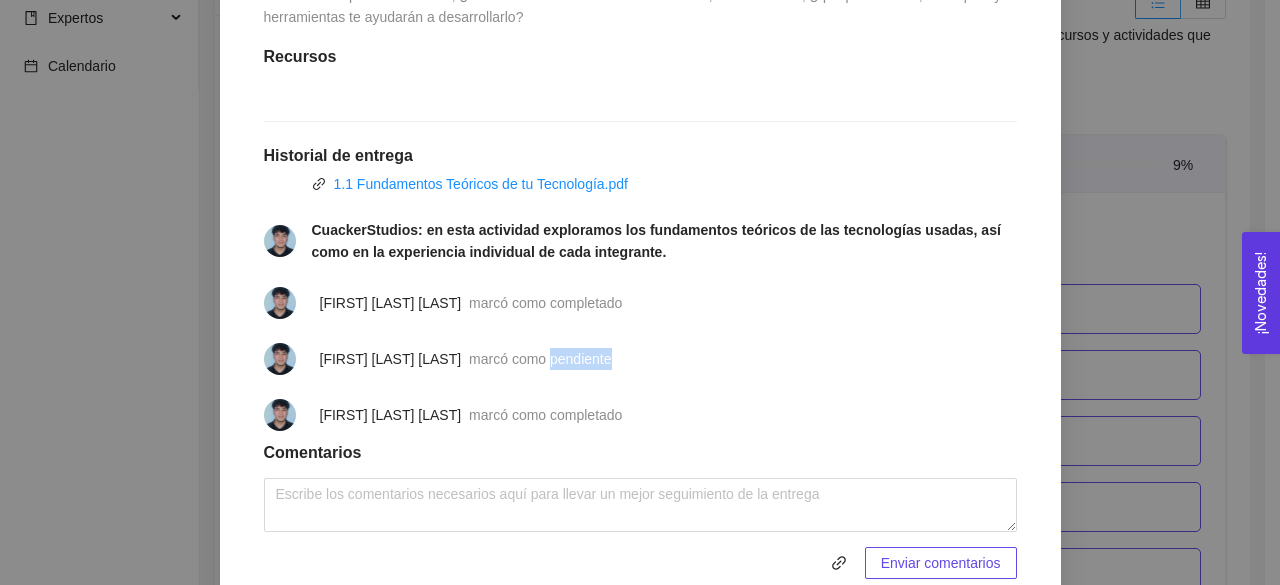 click on "[FIRST] [LAST] [LAST] marcó como pendiente" at bounding box center (640, 359) 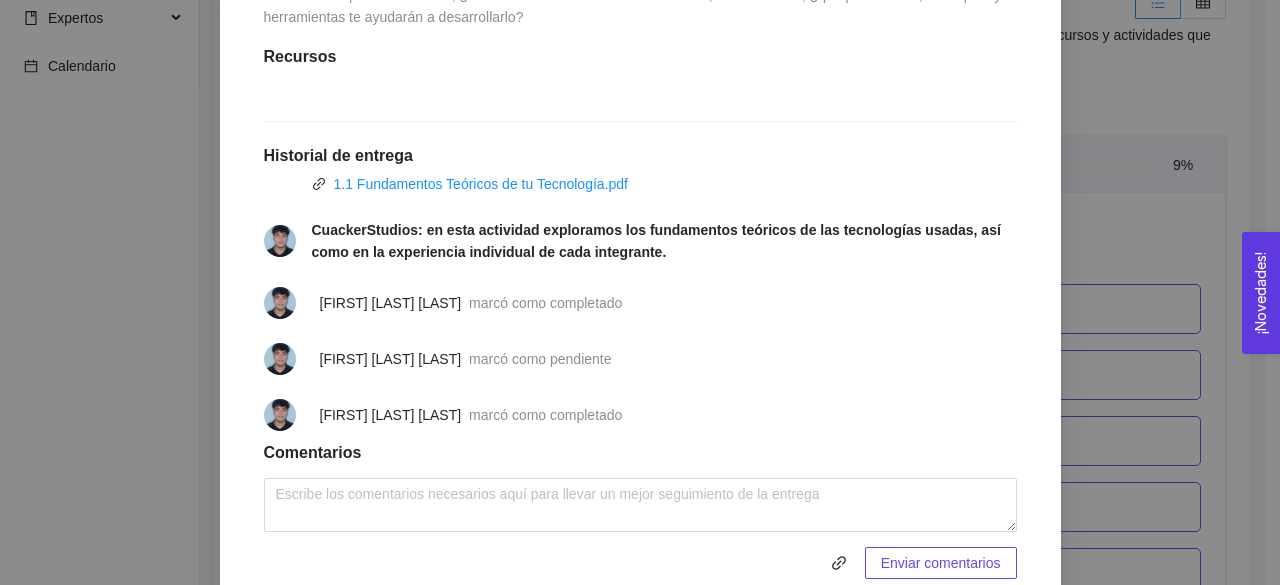 click on "[FIRST] [LAST] [LAST]" at bounding box center [391, 303] 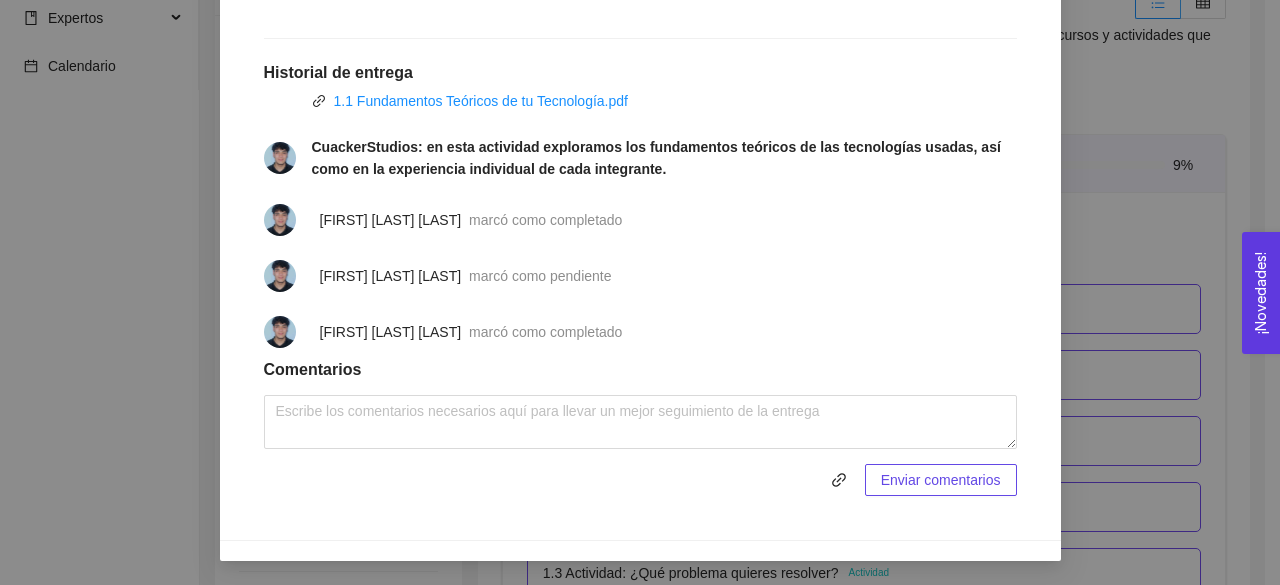 scroll, scrollTop: 879, scrollLeft: 0, axis: vertical 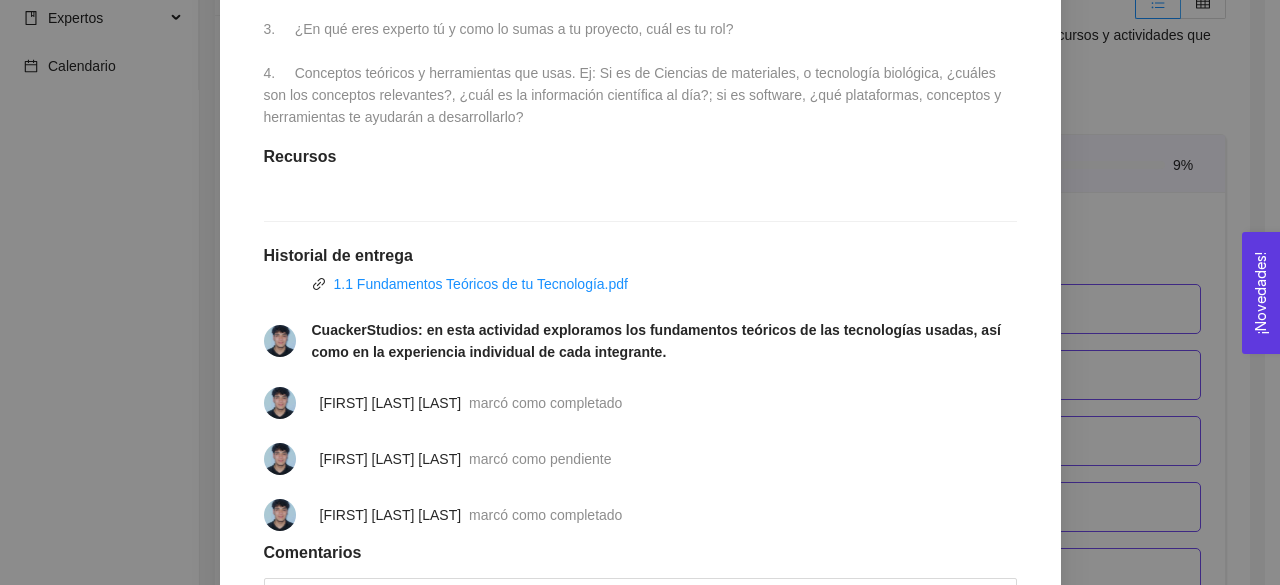 click on "1. DESARROLLO DEL PRODUCTO El emprendedor puede conocer los primeros pasos para el desarrollo de su producto
Asignado por  [FIRST] [LAST] [LAST]   ( Coordinador ) Pendiente Completado Verificado Anterior Siguiente 1.1 Actividad: Fundamentos teóricos de tu tecnología Actividad Lugar: No especificado Identifica las Leyes físicas que gobiernan el fenómeno o fenómenos implicados en tu proyecto.
Instrucciones Contesta y desarrolla las siguientes preguntas.
1.	¿Qué campos de expertise requiere tu proyecto?
2.	¿Qué expertos deberías de sumar?
3.	¿En qué eres experto tú y como lo sumas a tu proyecto, cuál es tu rol?
4.	Conceptos teóricos y herramientas que usas. Ej: Si es de Ciencias de materiales, o tecnología biológica, ¿cuáles son los conceptos relevantes?, ¿cuál es la información científica al día?; si es software, ¿qué plataformas, conceptos y herramientas te ayudarán a desarrollarlo?
Recursos Historial de entrega 1.1 Fundamentos Teóricos de tu Tecnología.pdf" at bounding box center [640, 292] 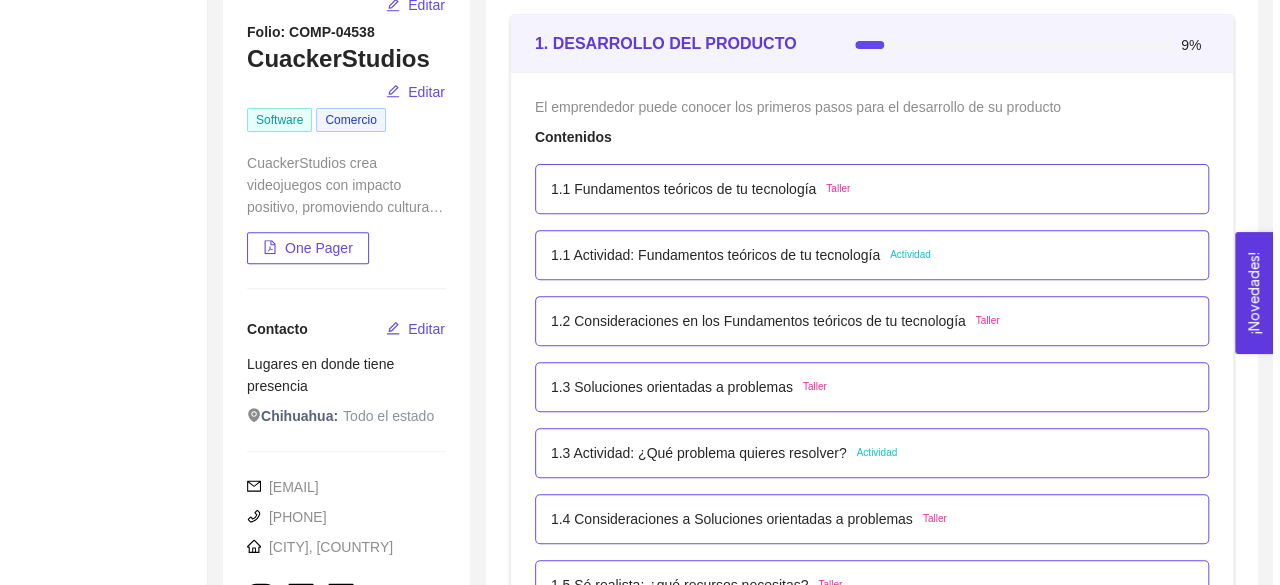 scroll, scrollTop: 290, scrollLeft: 0, axis: vertical 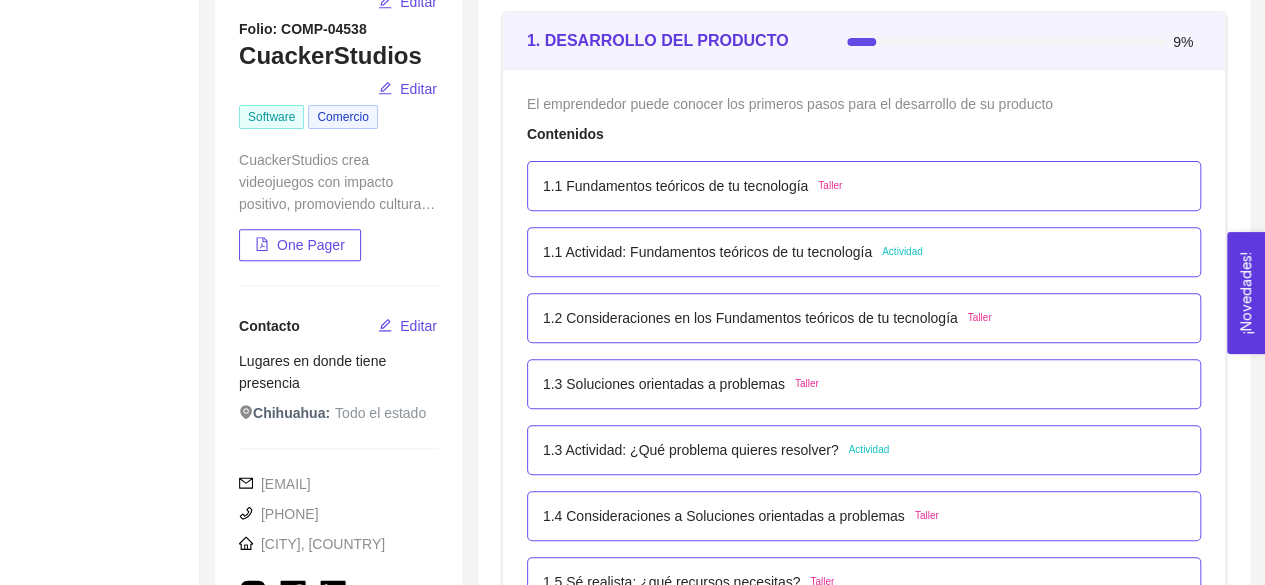 click on "1.2 Consideraciones en los Fundamentos teóricos de tu tecnología" at bounding box center (675, 186) 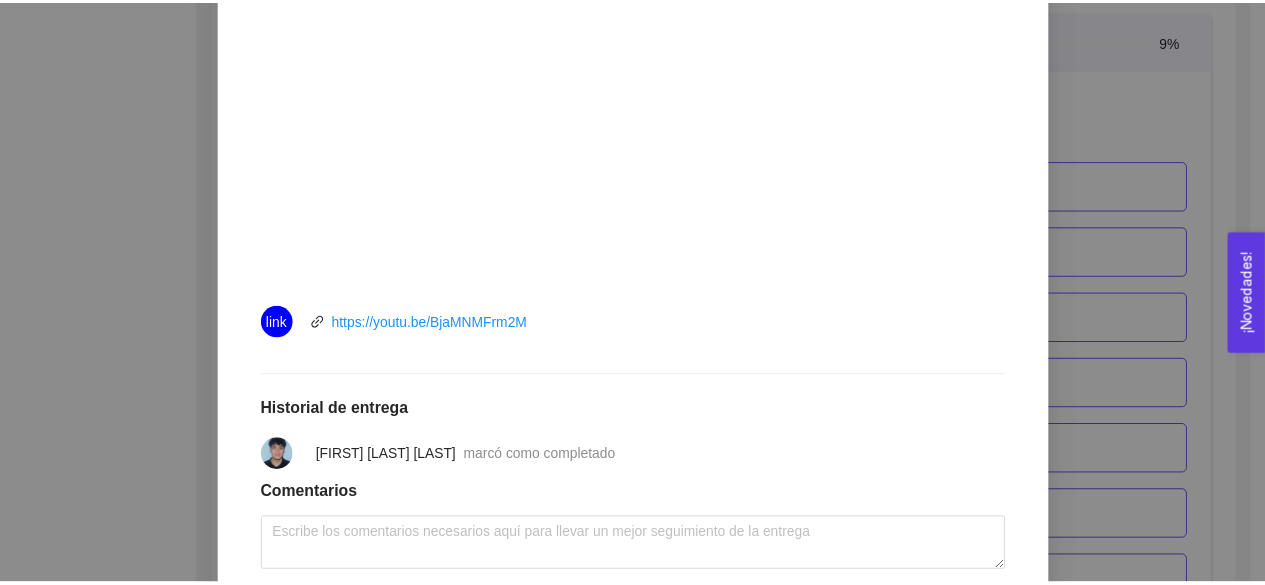 scroll, scrollTop: 0, scrollLeft: 0, axis: both 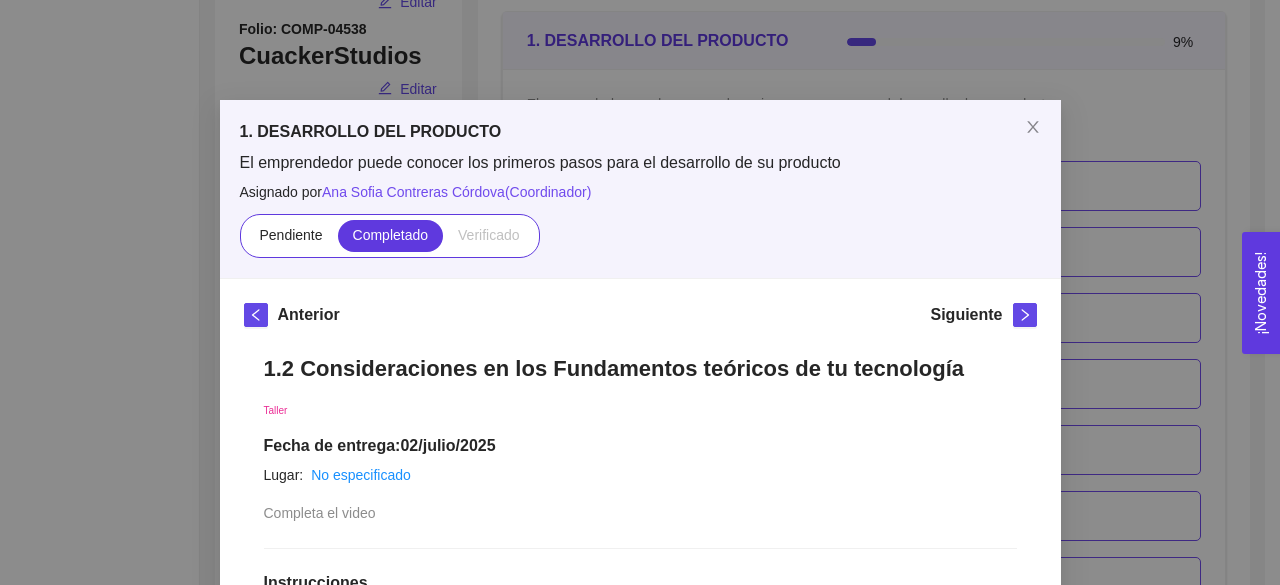 click on "1. DESARROLLO DEL PRODUCTO El emprendedor puede conocer los primeros pasos para el desarrollo de su producto
Asignado por  [FIRST] [LAST] [LAST]   ( Coordinador ) Pendiente Completado Verificado Anterior Siguiente 1.2 Consideraciones en los Fundamentos teóricos de tu tecnología Taller Fecha de entrega:  02/julio/2025 Lugar: No especificado Completa el video Instrucciones Recursos link https://youtu.be/BjaMNMFrm2M Historial de entrega [FIRST] [LAST] [LAST] marcó como completado Comentarios Enviar comentarios Cancelar Aceptar" at bounding box center [640, 292] 